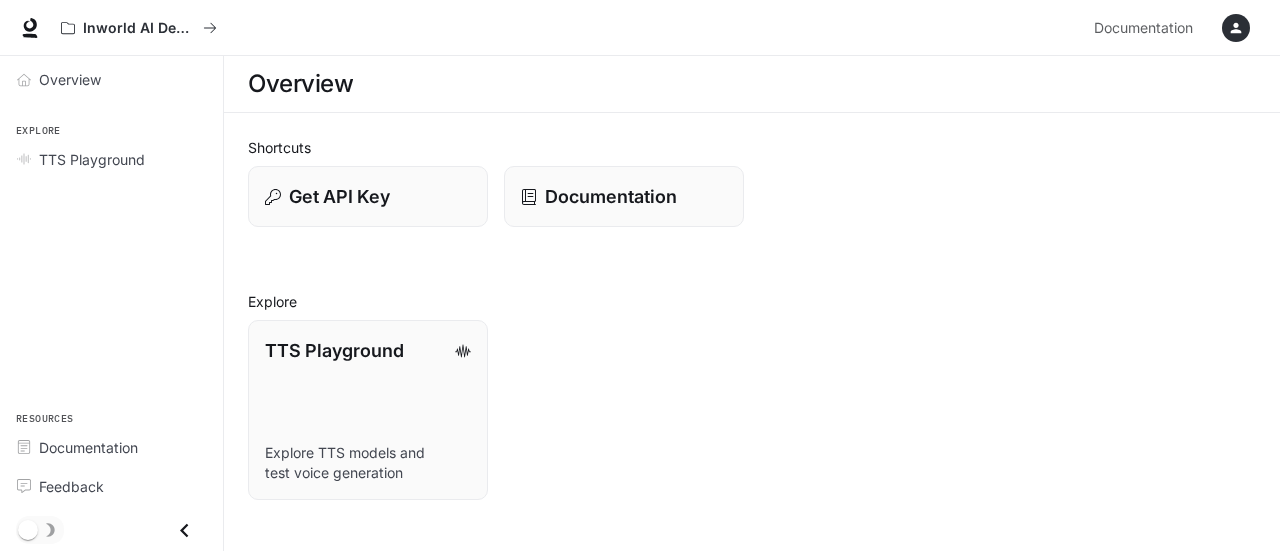 scroll, scrollTop: 0, scrollLeft: 0, axis: both 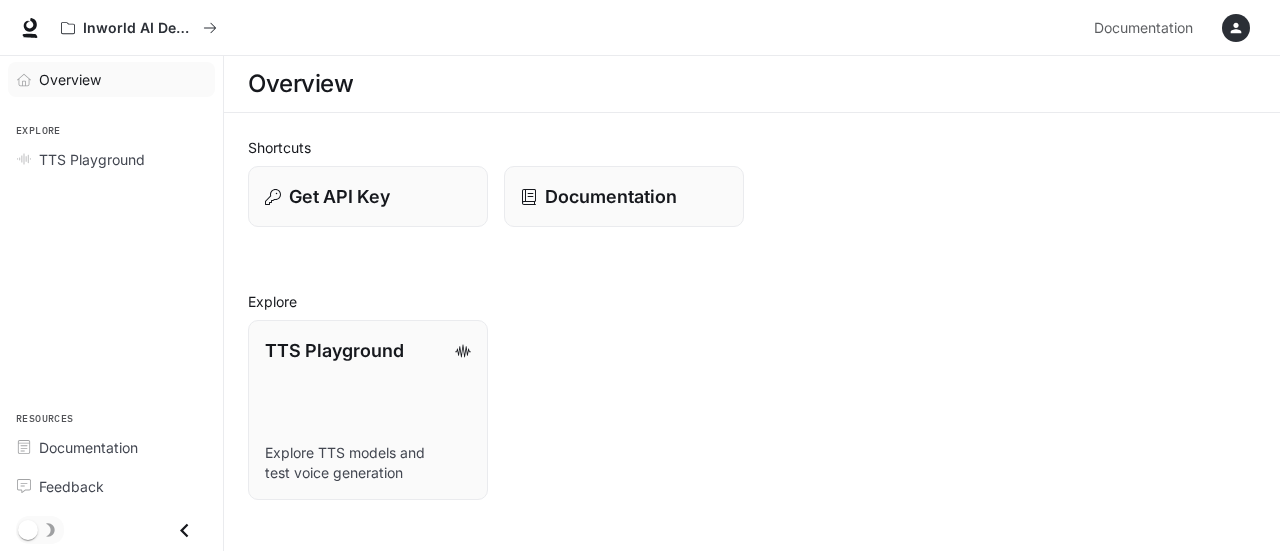 click on "Overview" at bounding box center (111, 79) 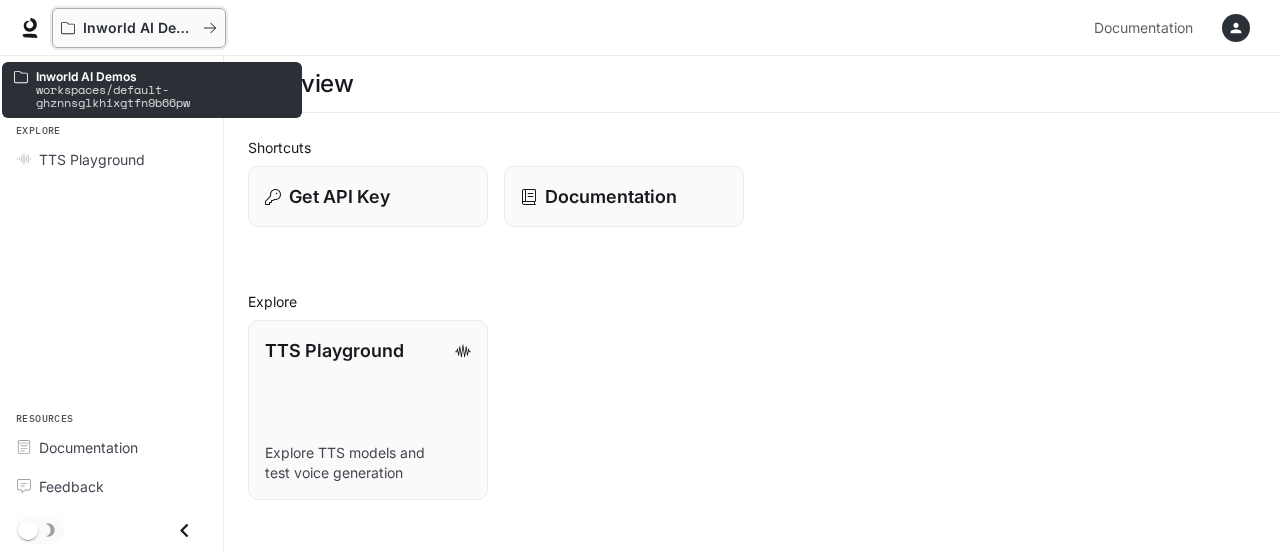 click on "Inworld AI Demos" at bounding box center (139, 28) 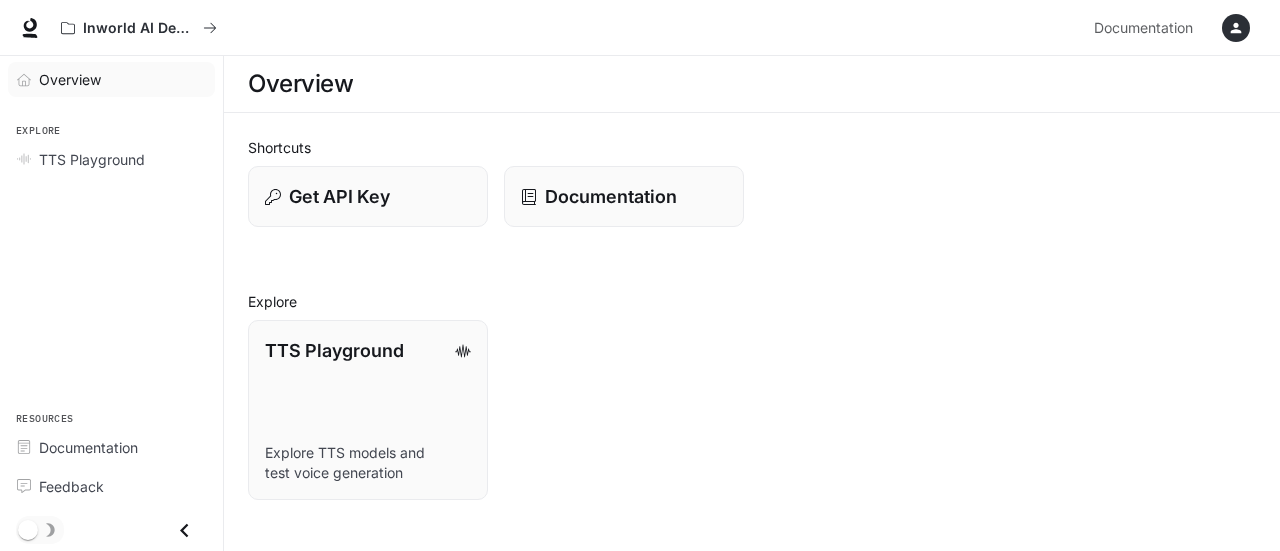 click on "Overview" at bounding box center [70, 79] 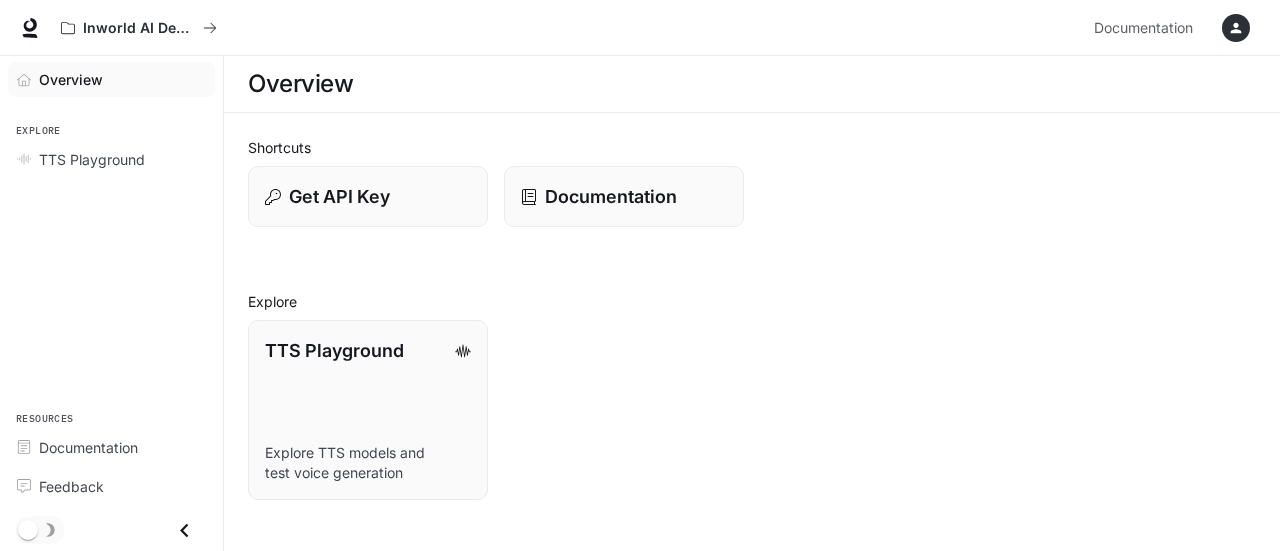 click on "Overview Explore TTS Playground Resources Documentation Feedback" at bounding box center (111, 303) 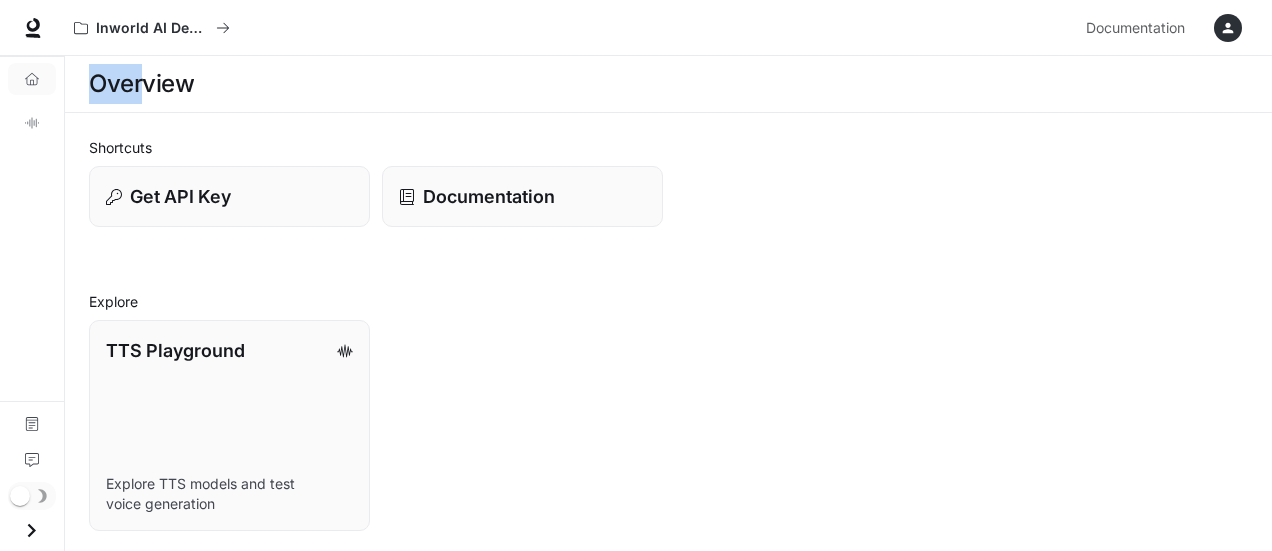 drag, startPoint x: 145, startPoint y: 61, endPoint x: 59, endPoint y: 29, distance: 91.76056 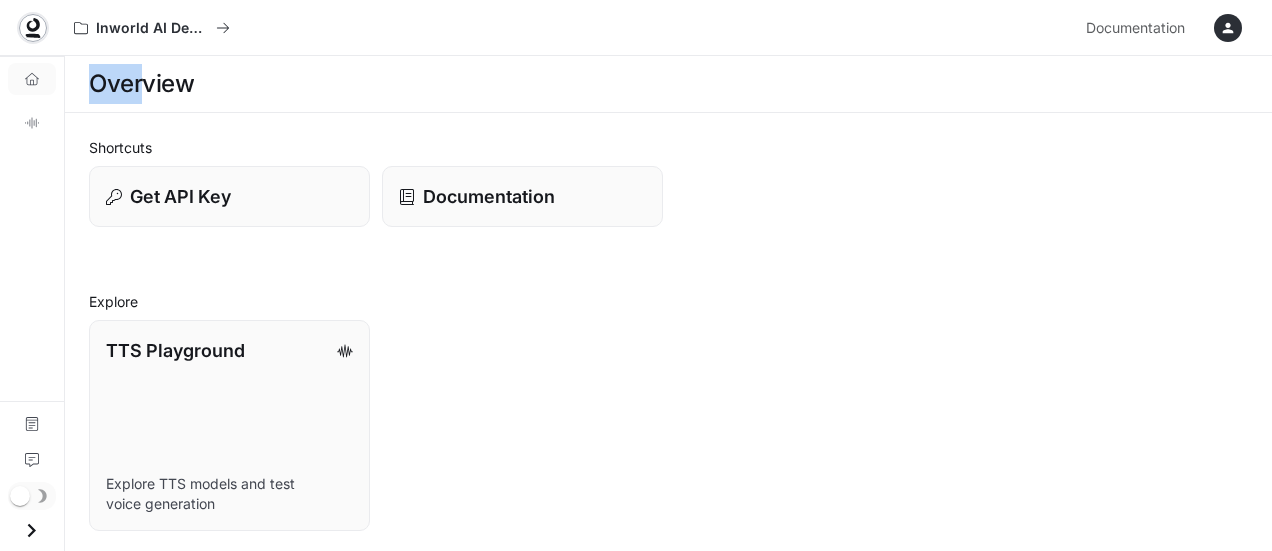 click 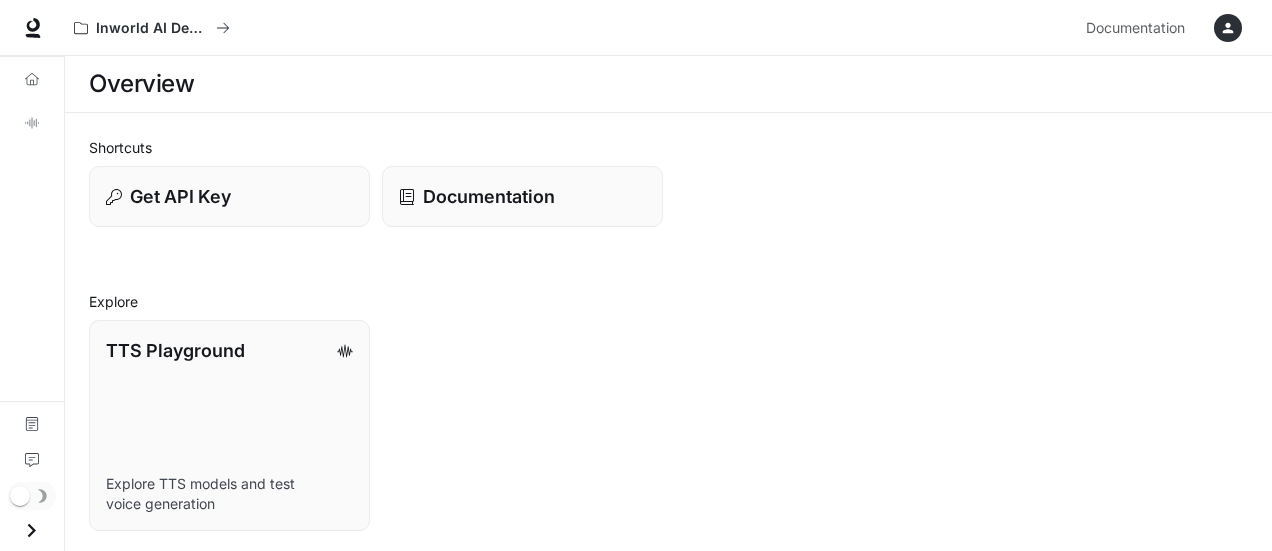 scroll, scrollTop: 0, scrollLeft: 0, axis: both 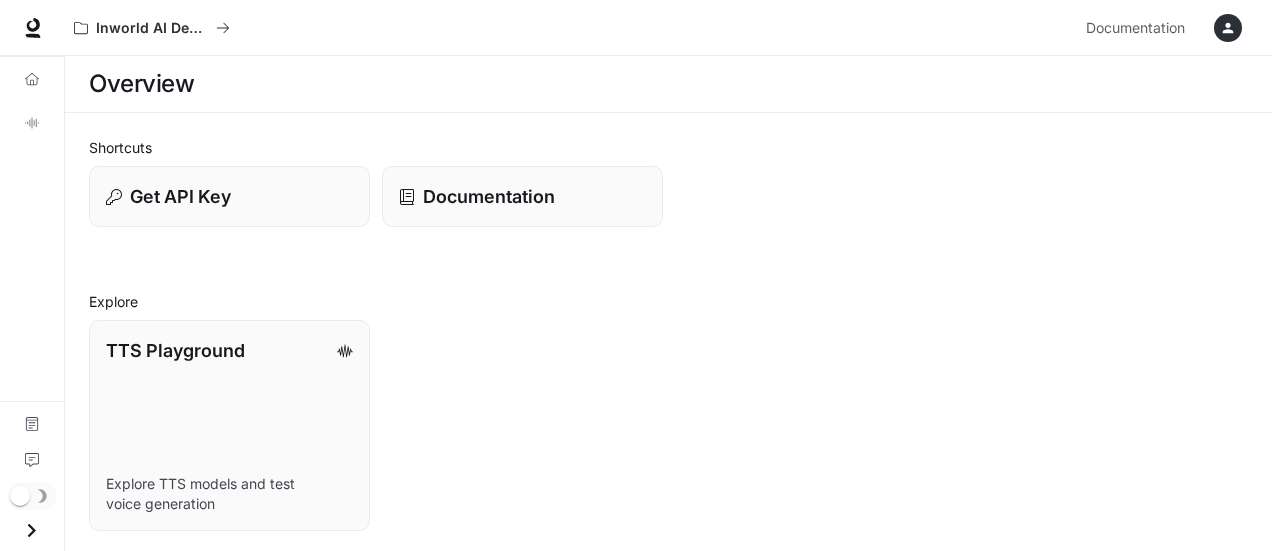 click at bounding box center (1228, 28) 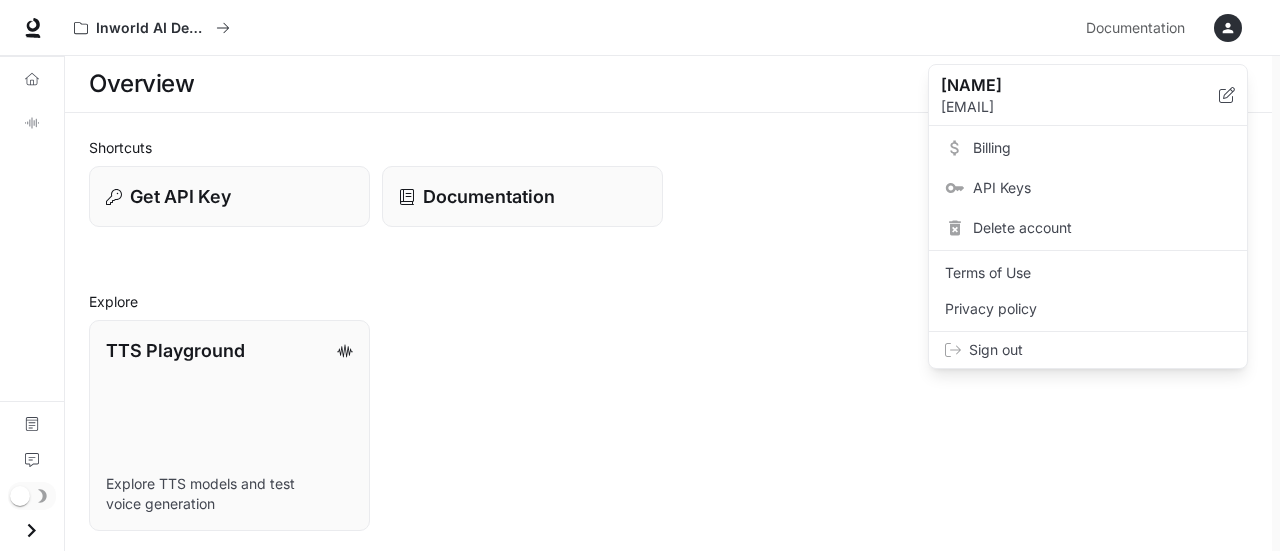 click at bounding box center [640, 275] 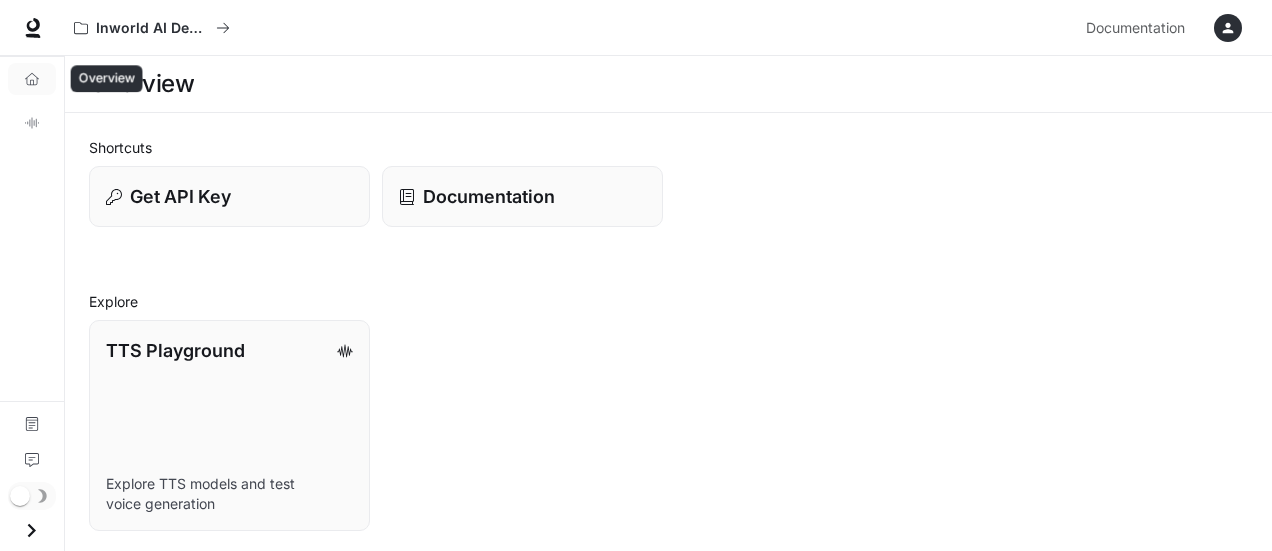 click on "Overview" at bounding box center [32, 79] 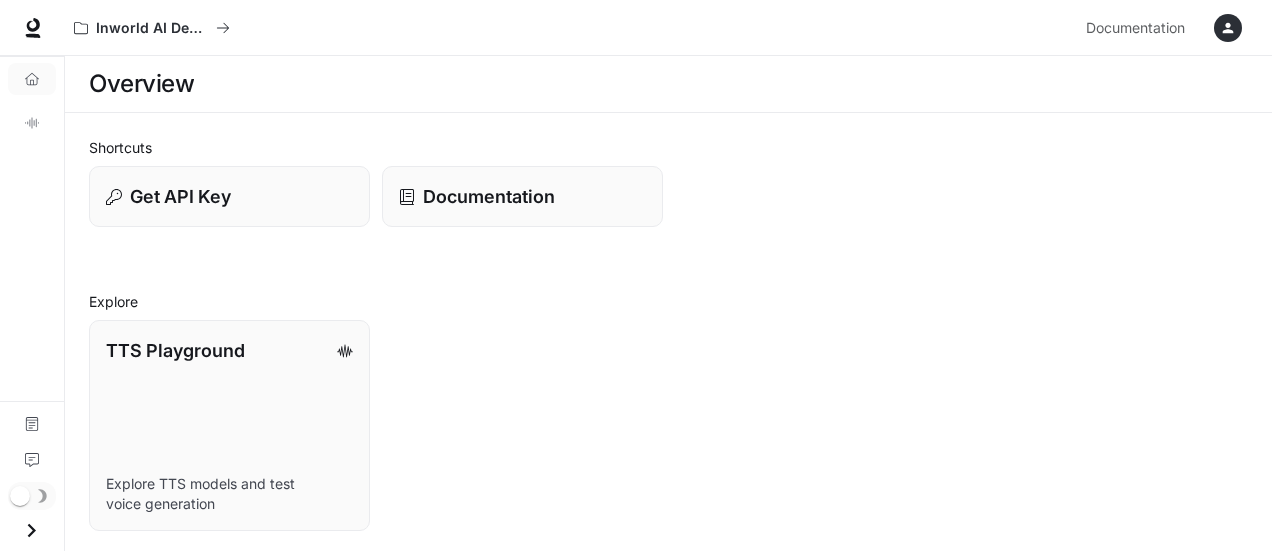 click on "Explore" at bounding box center (668, 301) 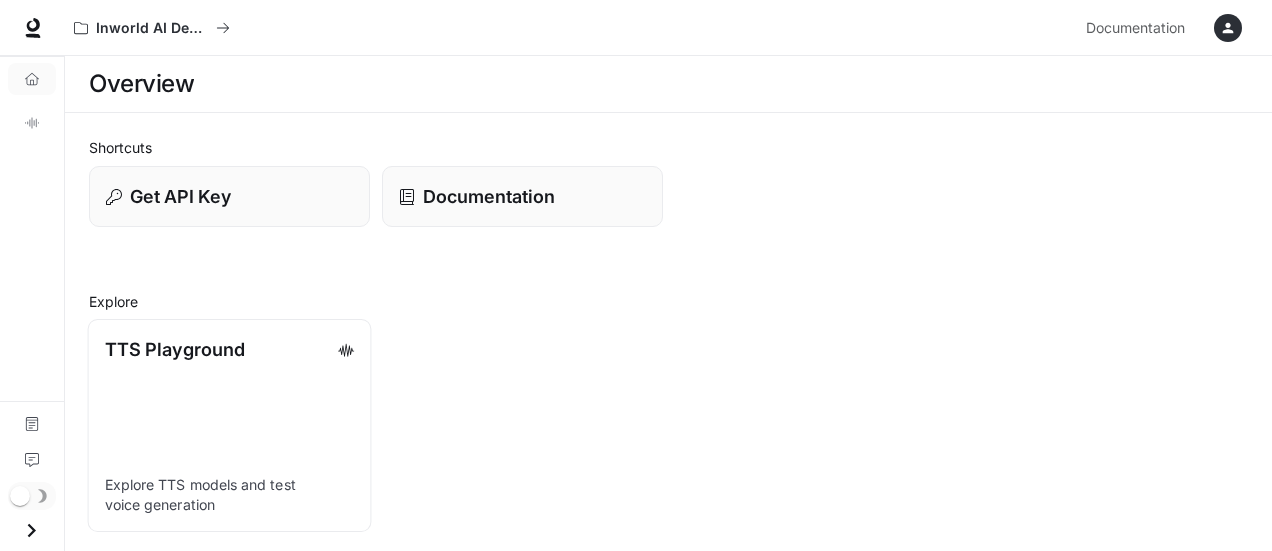 click on "TTS Playground Explore TTS models and test voice generation" at bounding box center (230, 425) 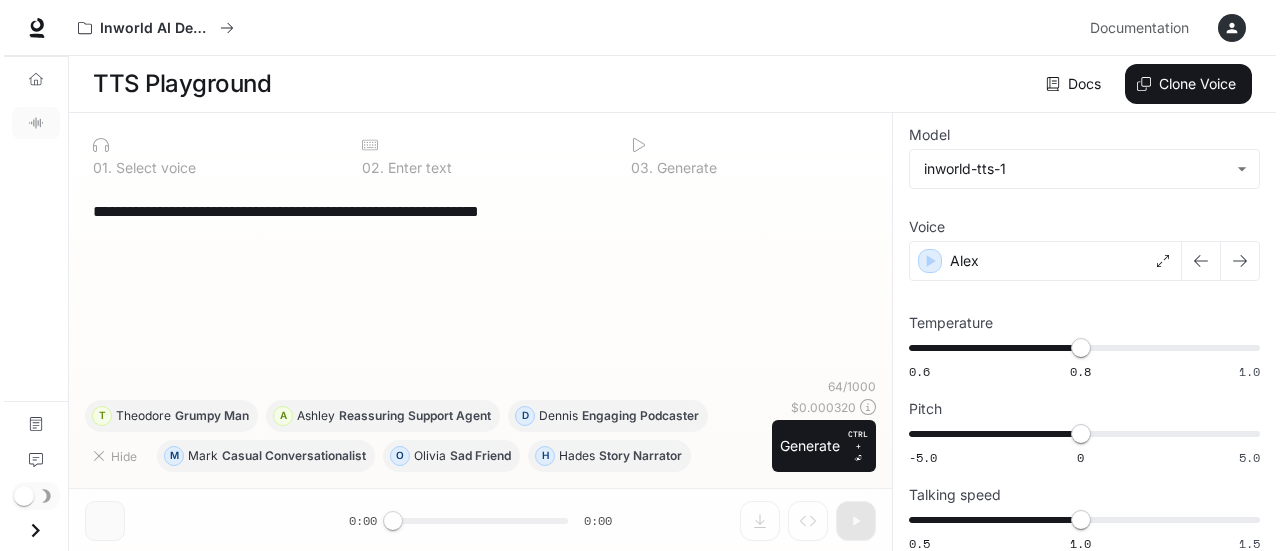 scroll, scrollTop: 3, scrollLeft: 0, axis: vertical 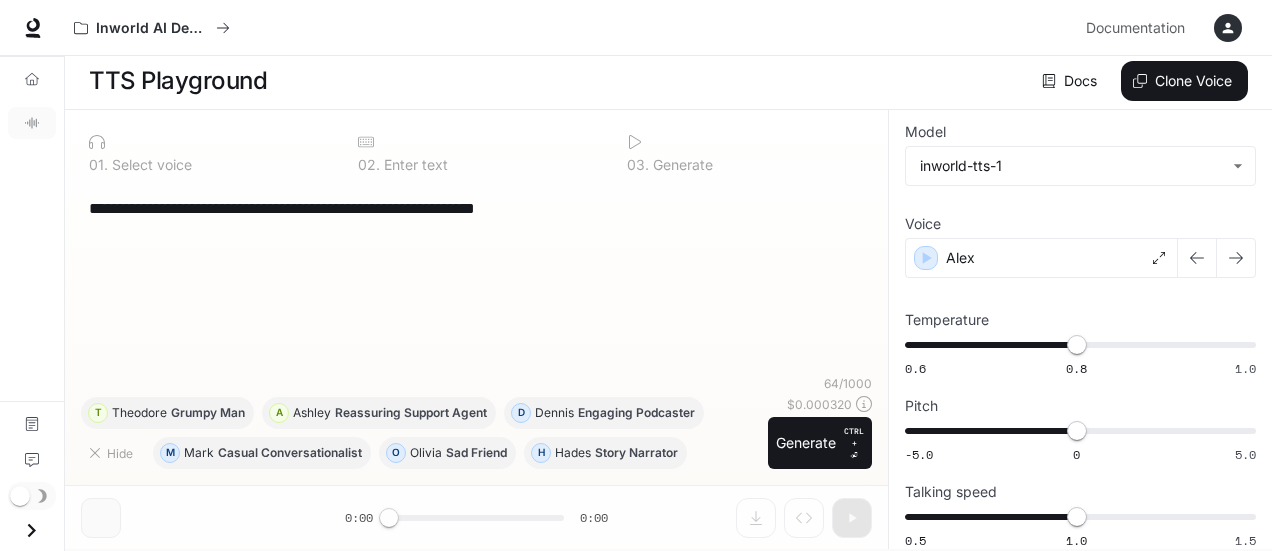 drag, startPoint x: 20, startPoint y: 545, endPoint x: 21, endPoint y: 535, distance: 10.049875 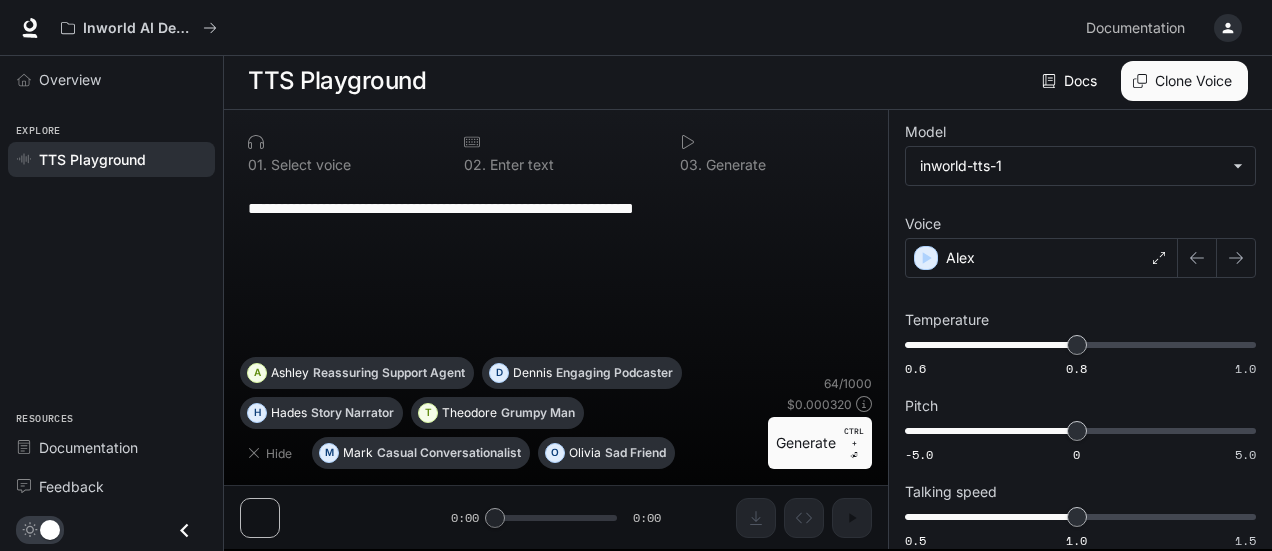 click on "**********" at bounding box center [556, 270] 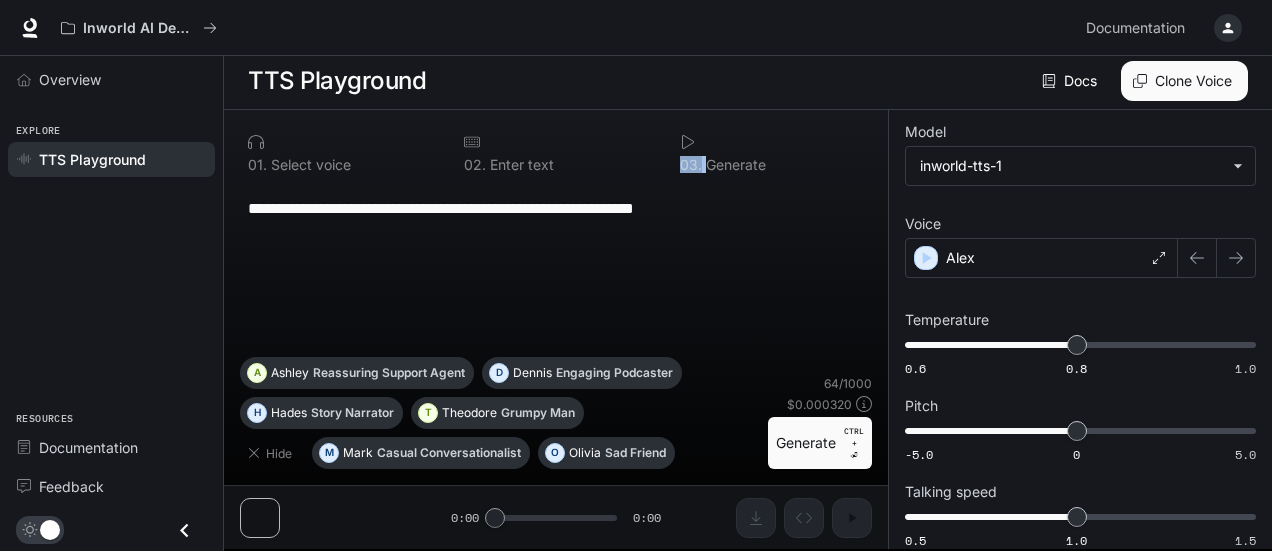 drag, startPoint x: 708, startPoint y: 145, endPoint x: 700, endPoint y: 169, distance: 25.298222 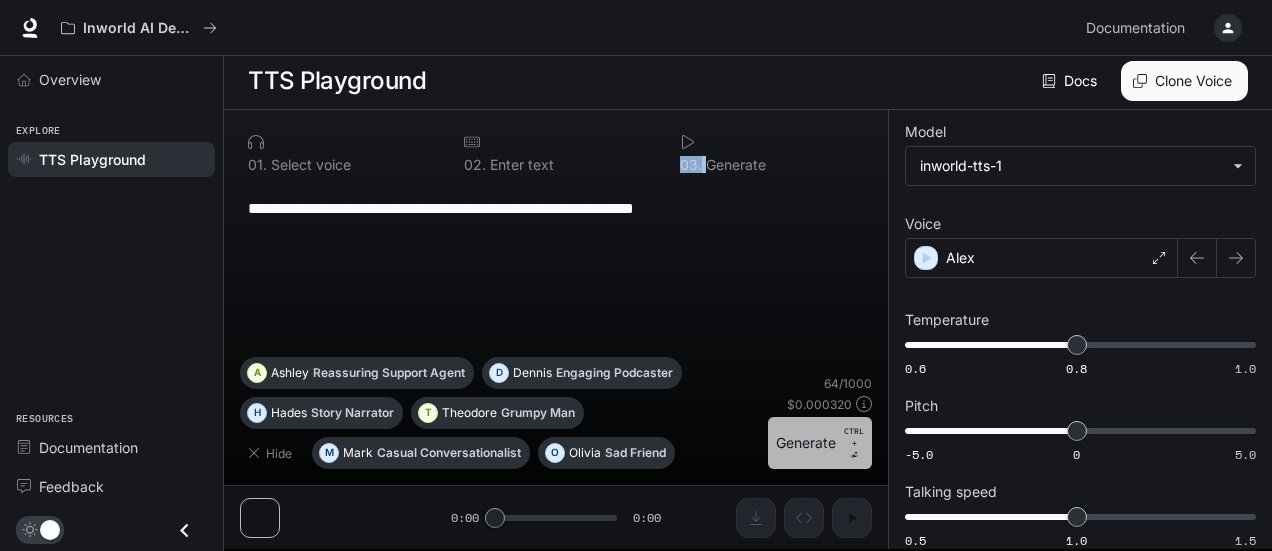 click on "Generate CTRL +  ⏎" at bounding box center [820, 443] 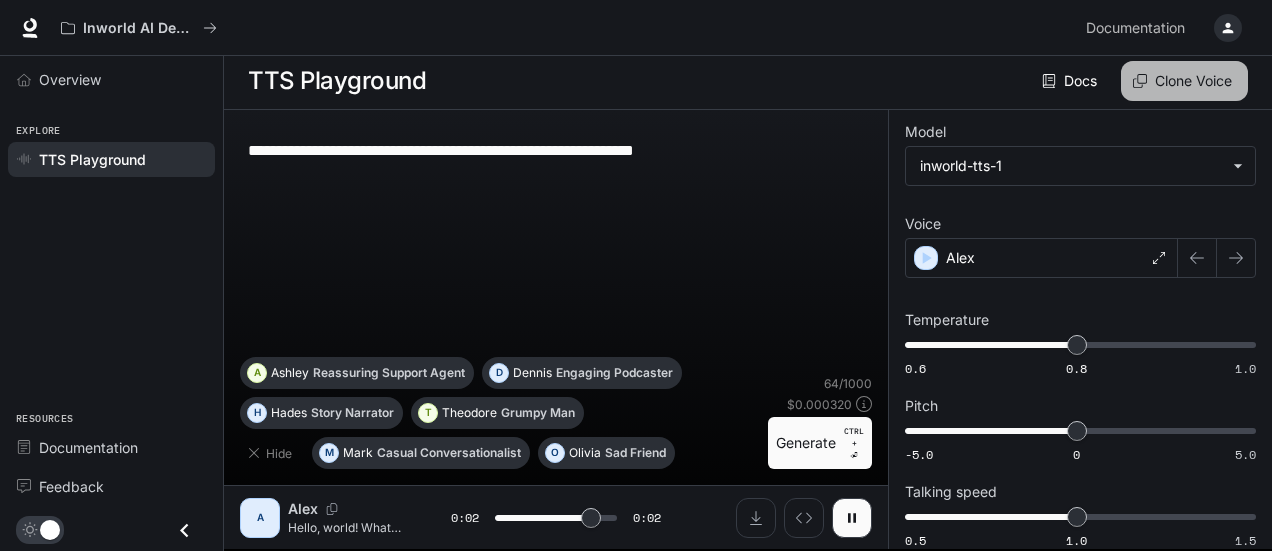 click on "Clone Voice" at bounding box center (1184, 81) 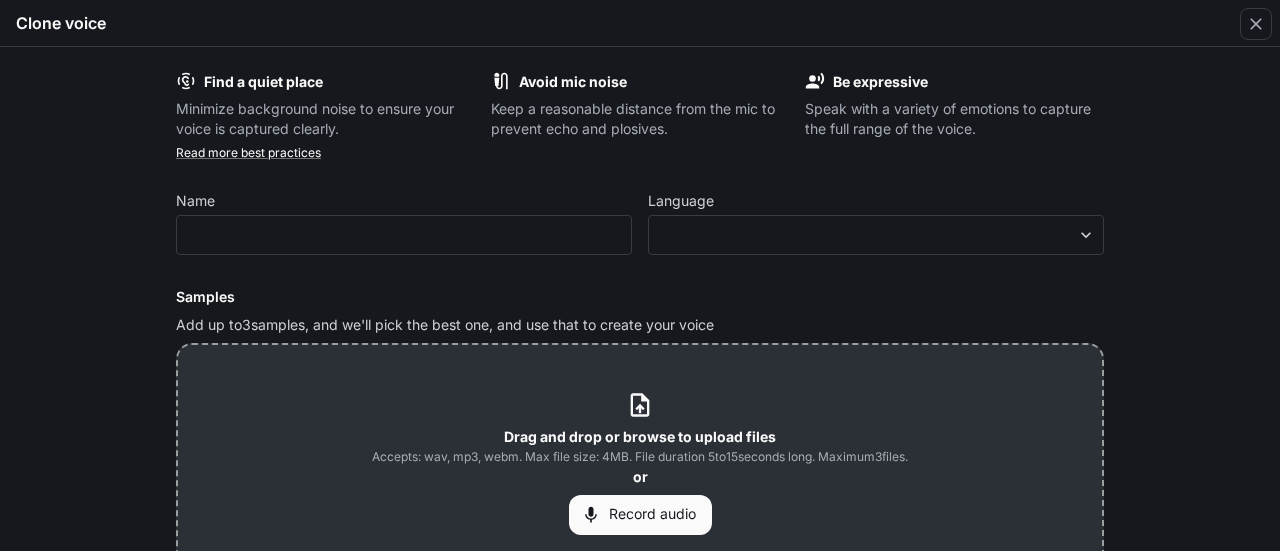 type on "*" 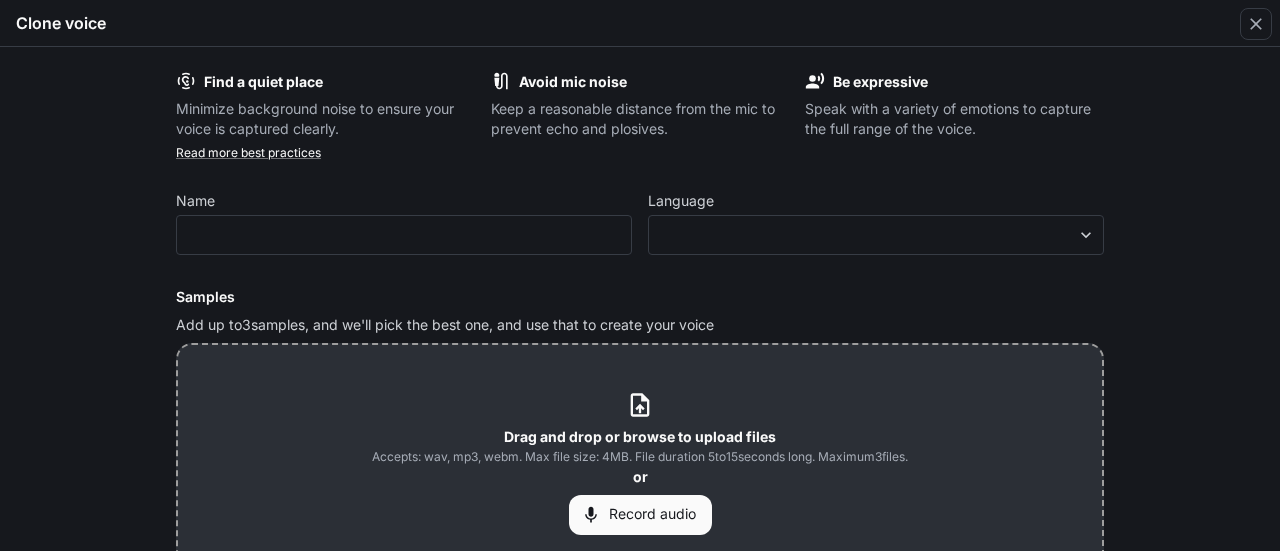 scroll, scrollTop: 210, scrollLeft: 0, axis: vertical 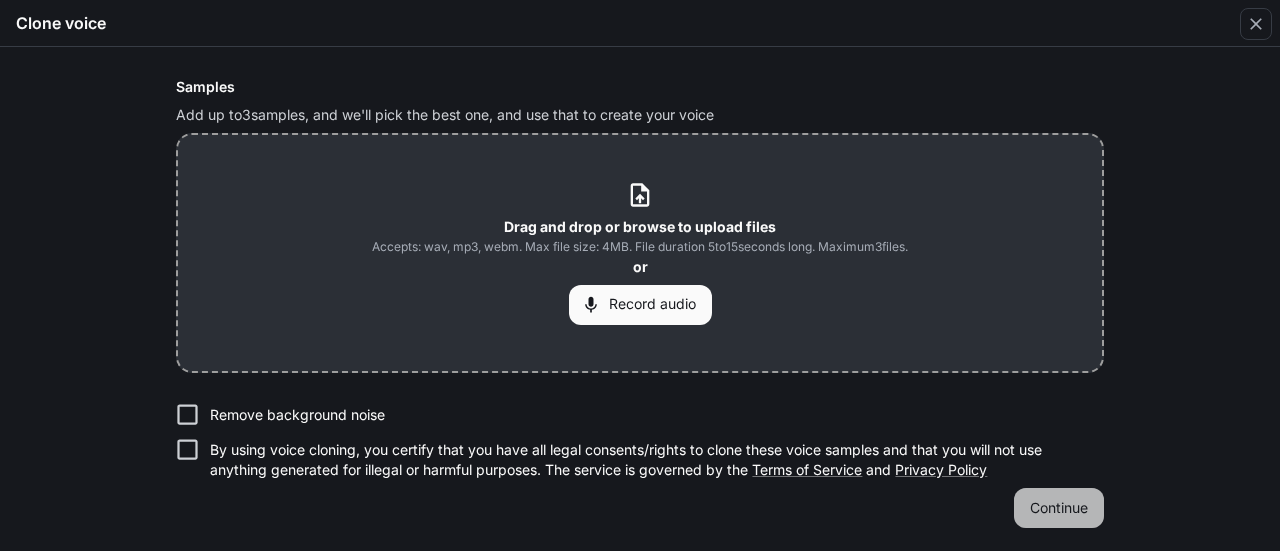 click on "Continue" at bounding box center [1059, 508] 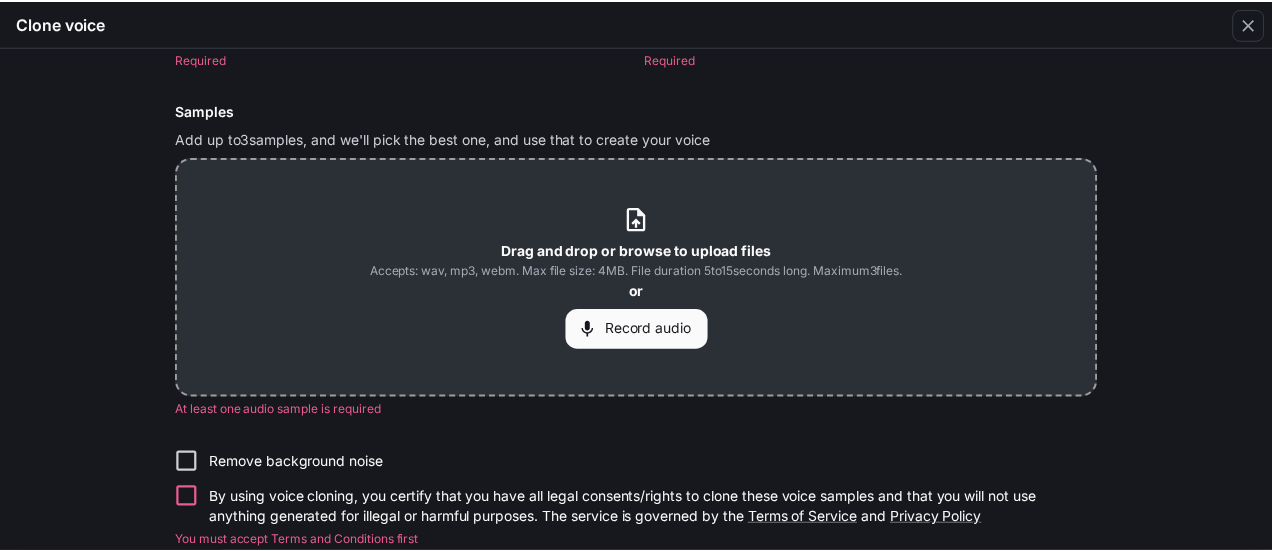scroll, scrollTop: 234, scrollLeft: 0, axis: vertical 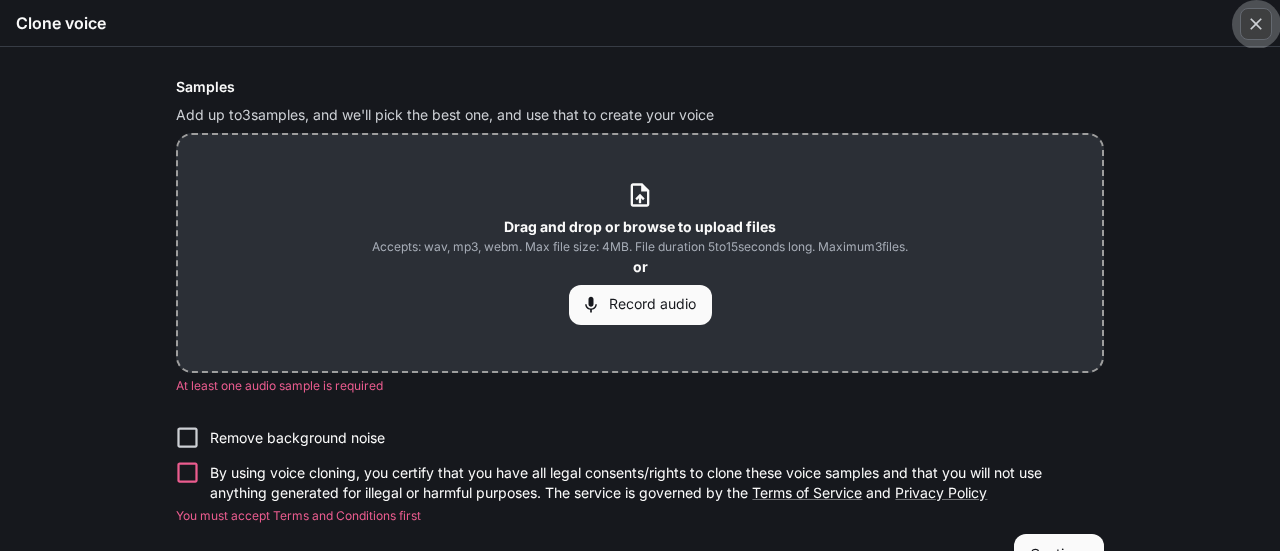 click at bounding box center [1256, 24] 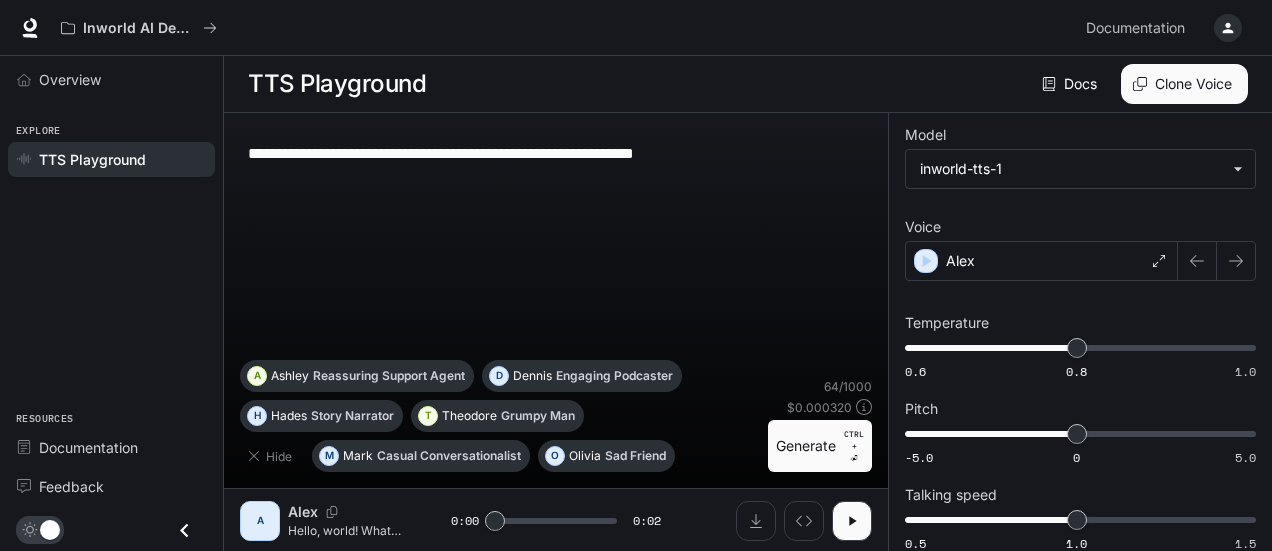 scroll, scrollTop: 3, scrollLeft: 0, axis: vertical 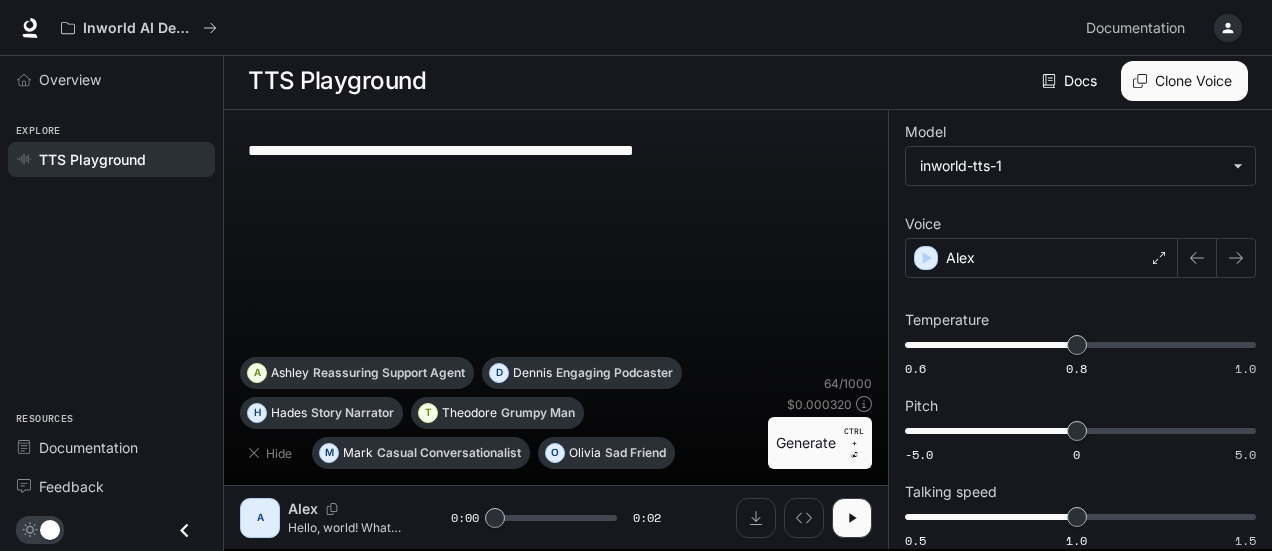 drag, startPoint x: 10, startPoint y: 23, endPoint x: 26, endPoint y: 29, distance: 17.088007 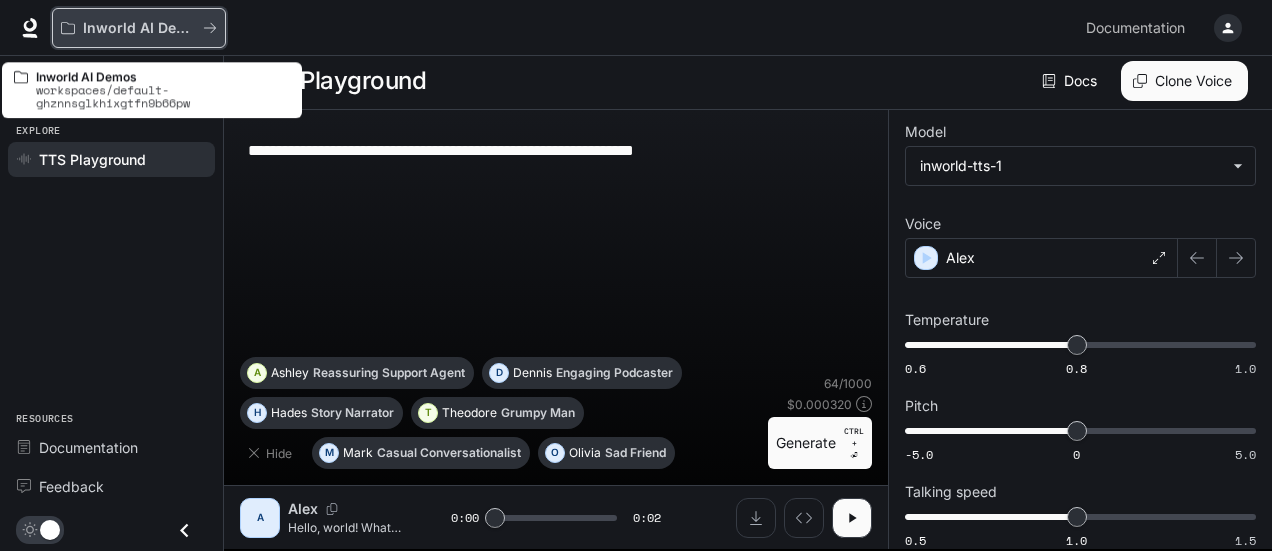 click on "Inworld AI Demos" at bounding box center (139, 28) 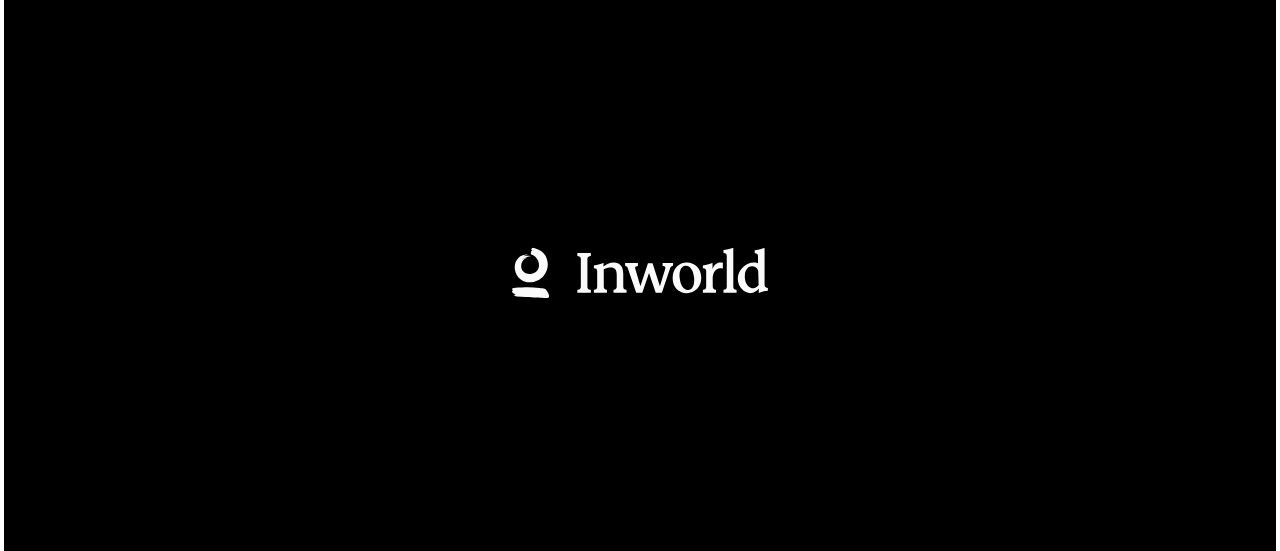 scroll, scrollTop: 0, scrollLeft: 0, axis: both 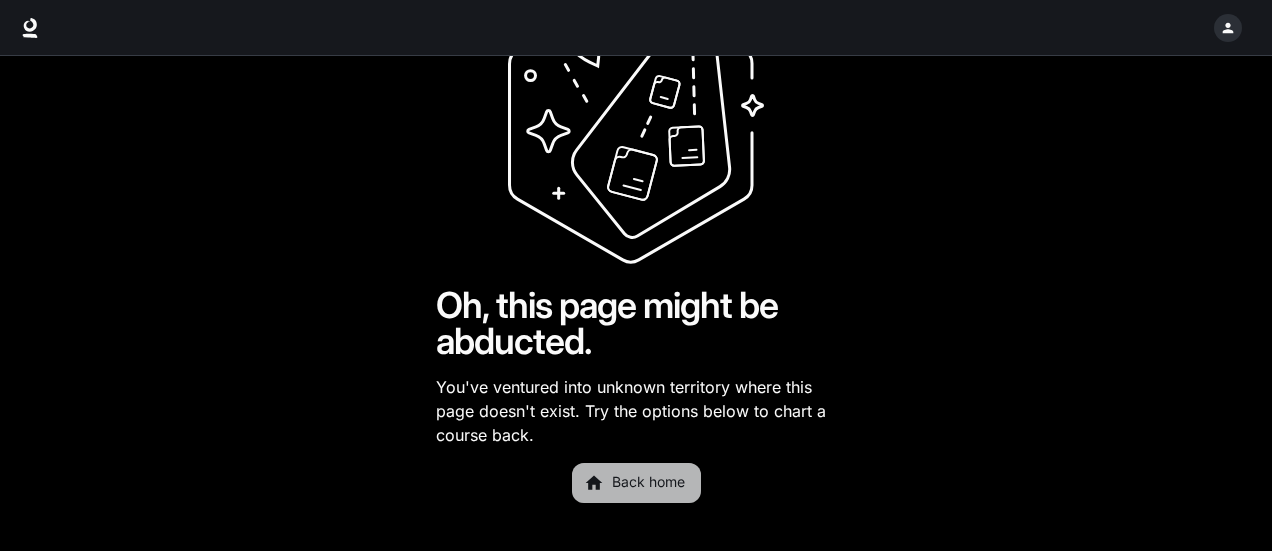 click on "Back home" at bounding box center (636, 483) 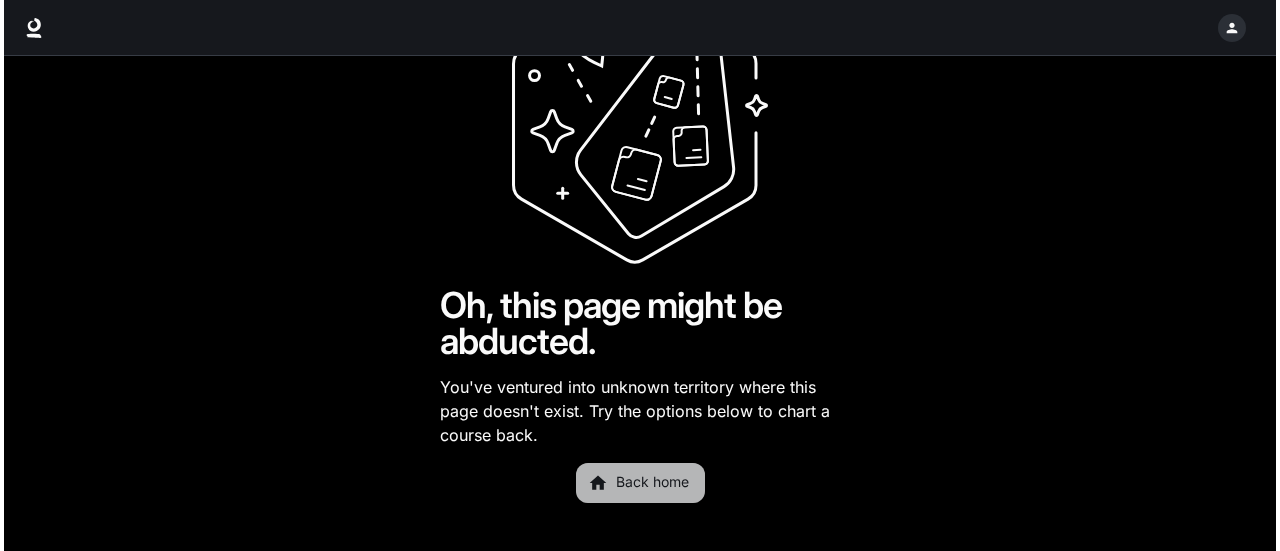 scroll, scrollTop: 0, scrollLeft: 0, axis: both 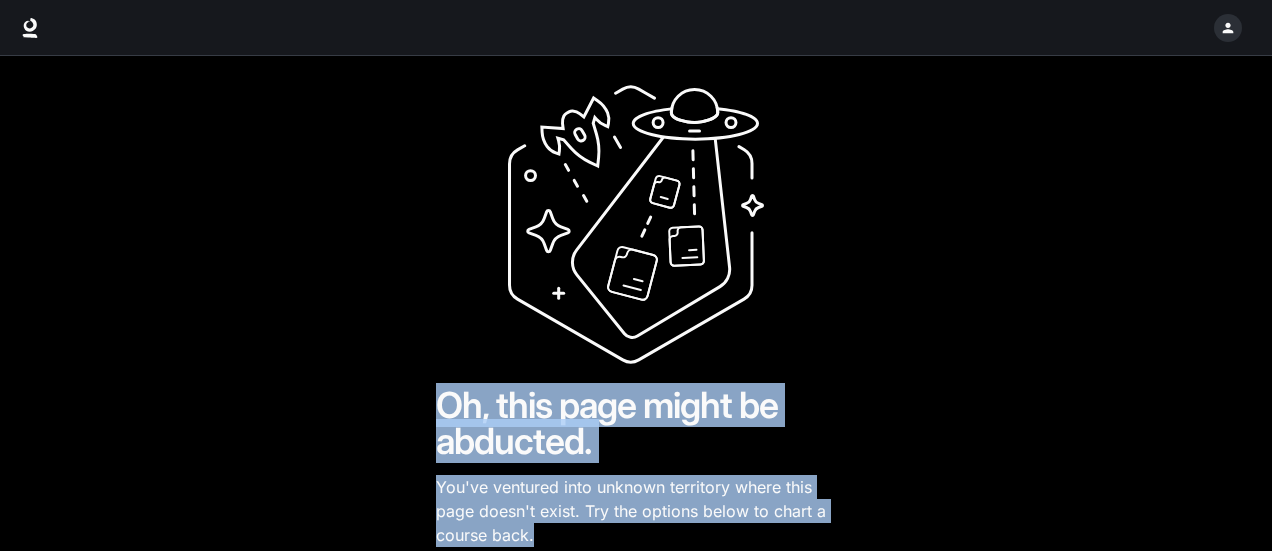 drag, startPoint x: 435, startPoint y: 399, endPoint x: 533, endPoint y: 527, distance: 161.20795 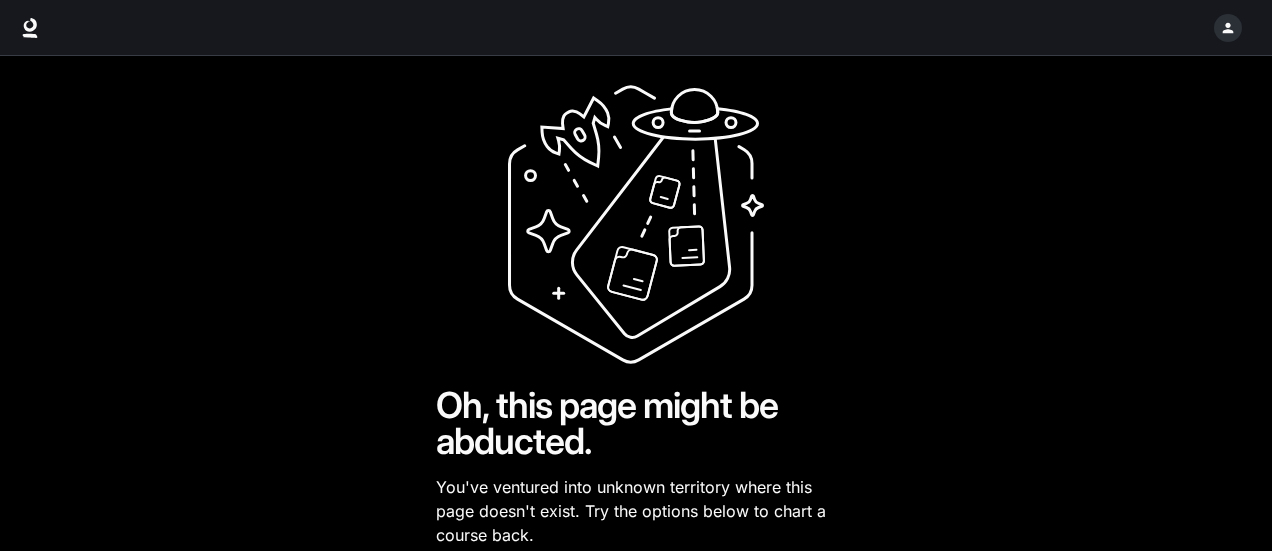 scroll, scrollTop: 0, scrollLeft: 0, axis: both 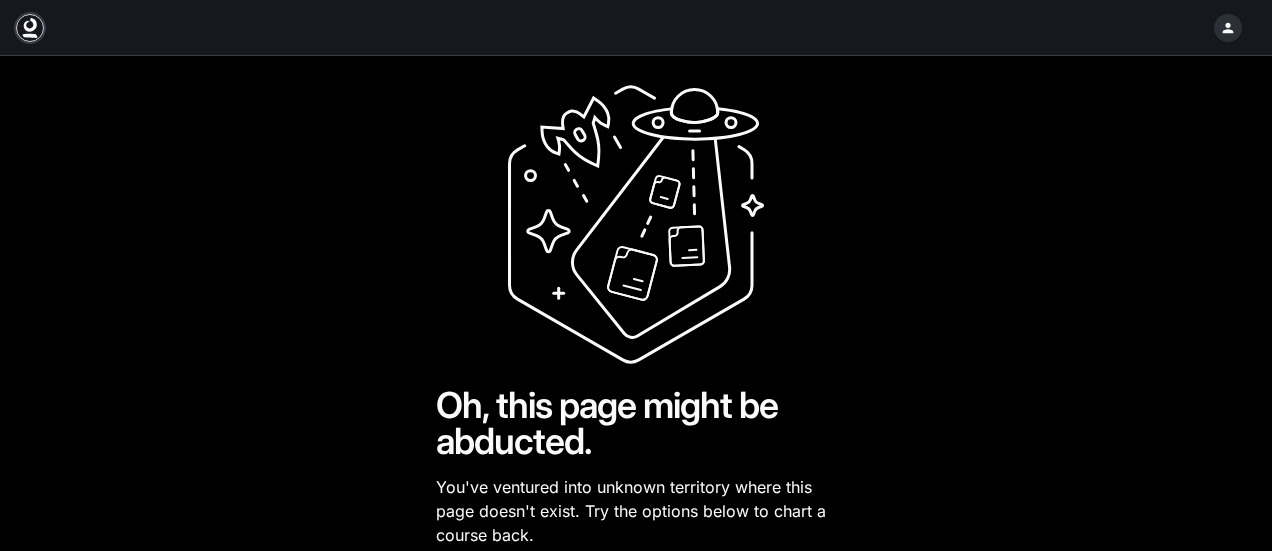click at bounding box center (30, 28) 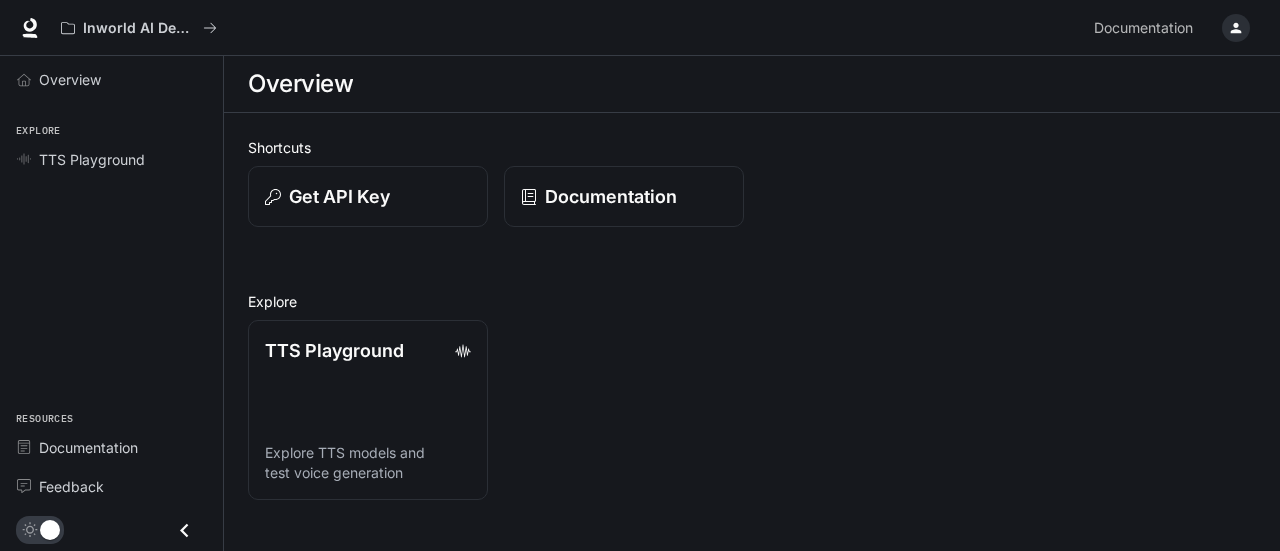 scroll, scrollTop: 0, scrollLeft: 0, axis: both 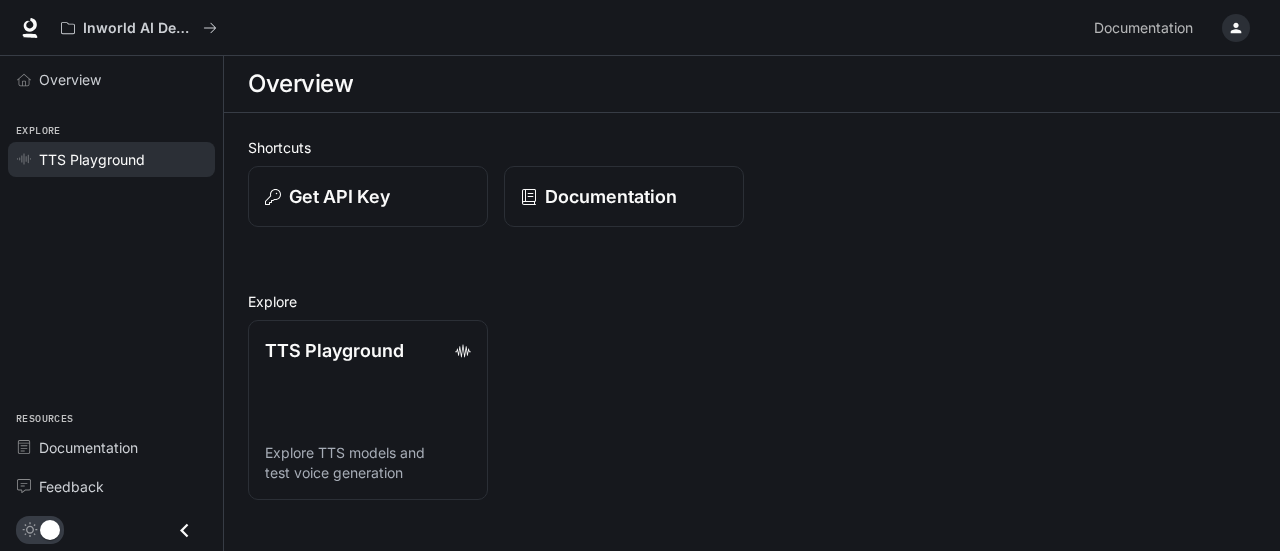 click on "TTS Playground" at bounding box center (122, 159) 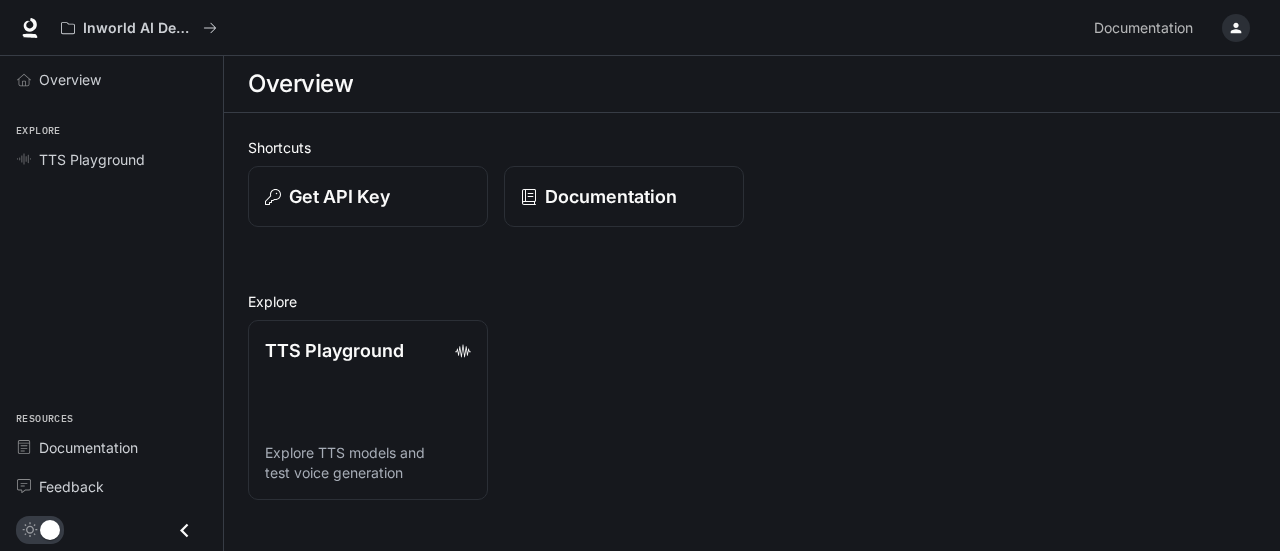 scroll, scrollTop: 0, scrollLeft: 0, axis: both 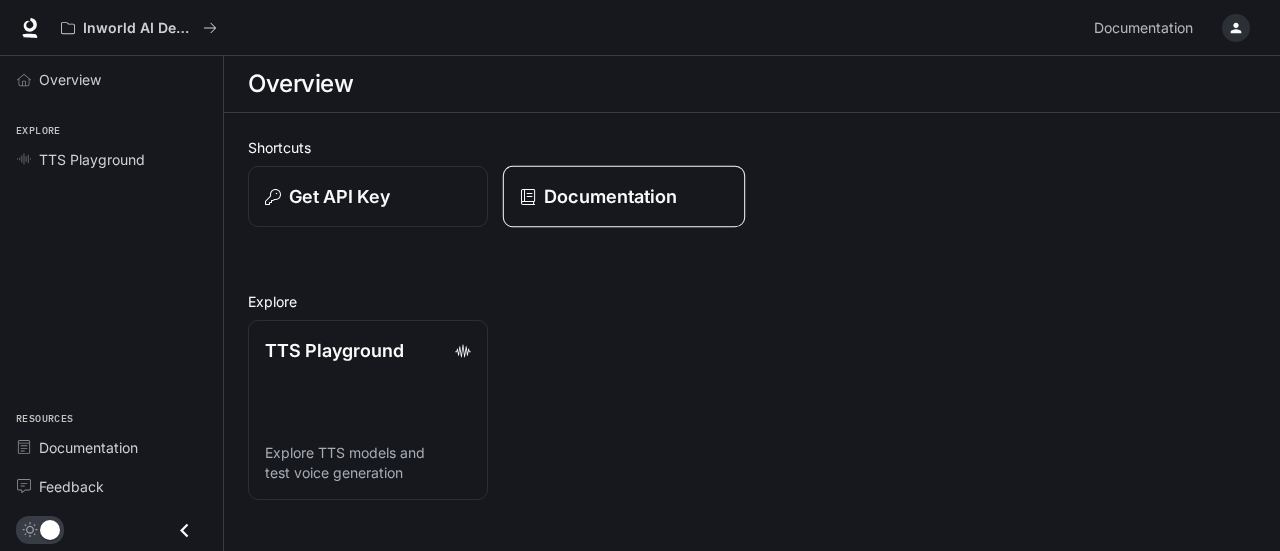 click on "Documentation" at bounding box center (610, 196) 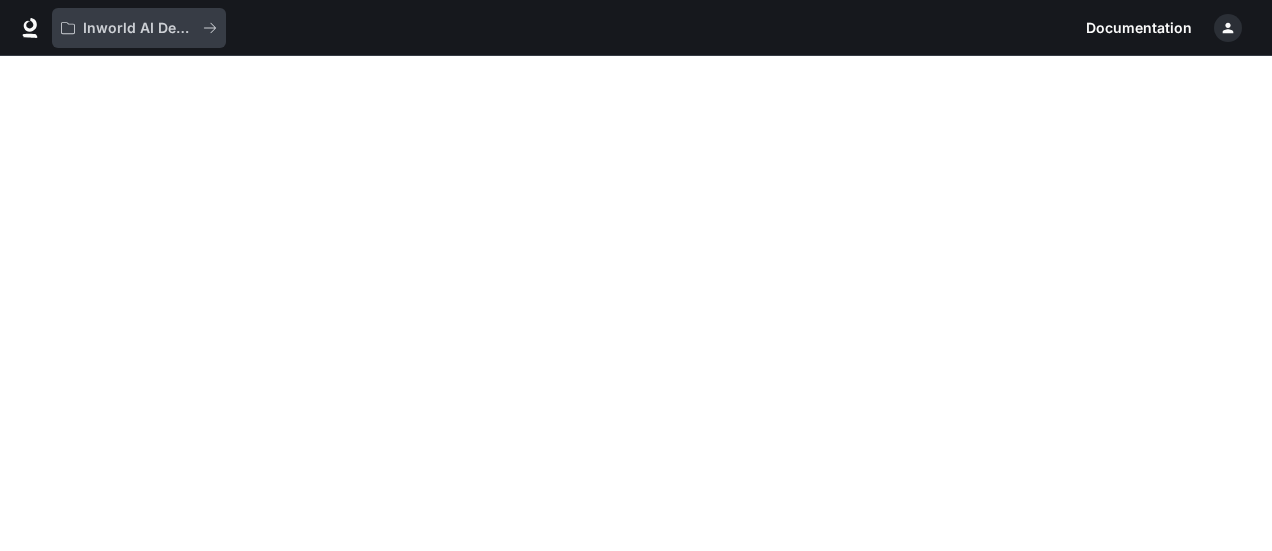 scroll, scrollTop: 56, scrollLeft: 0, axis: vertical 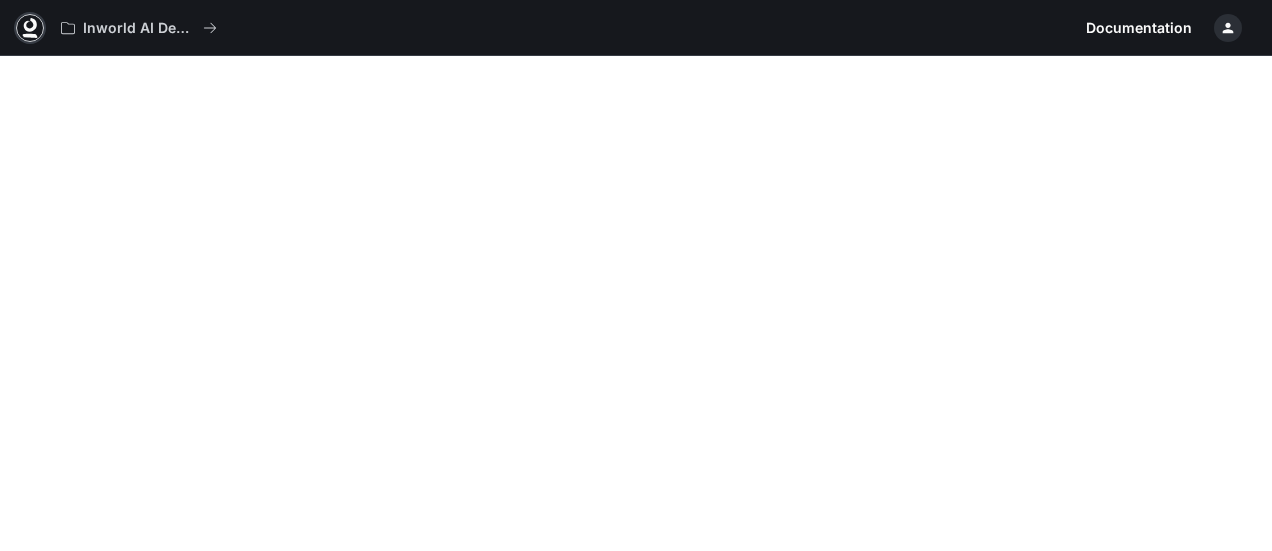 click 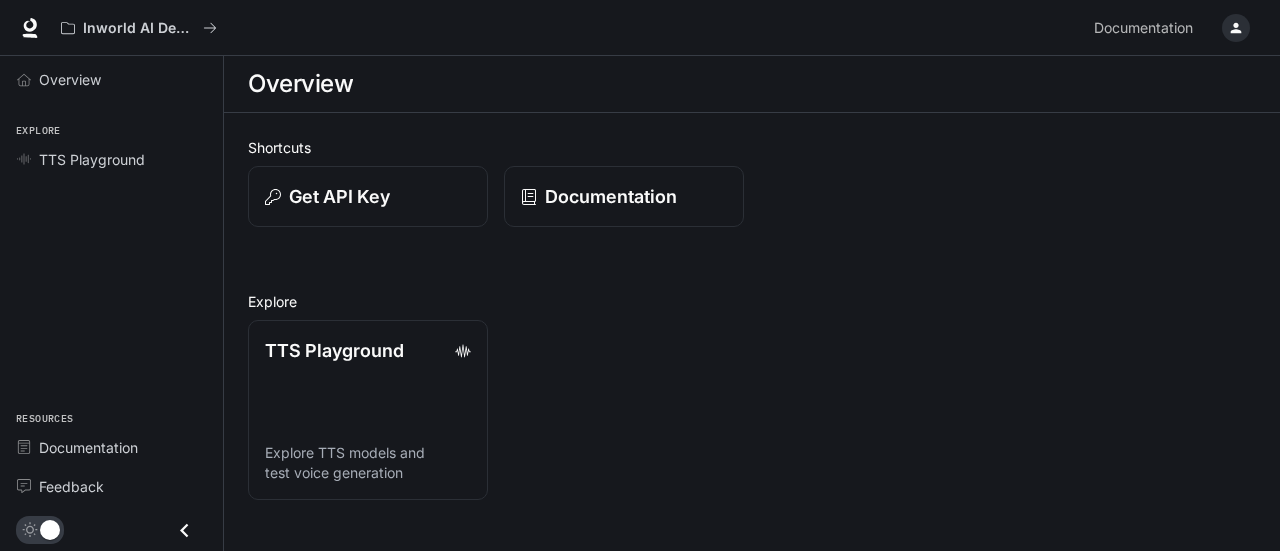 scroll, scrollTop: 0, scrollLeft: 0, axis: both 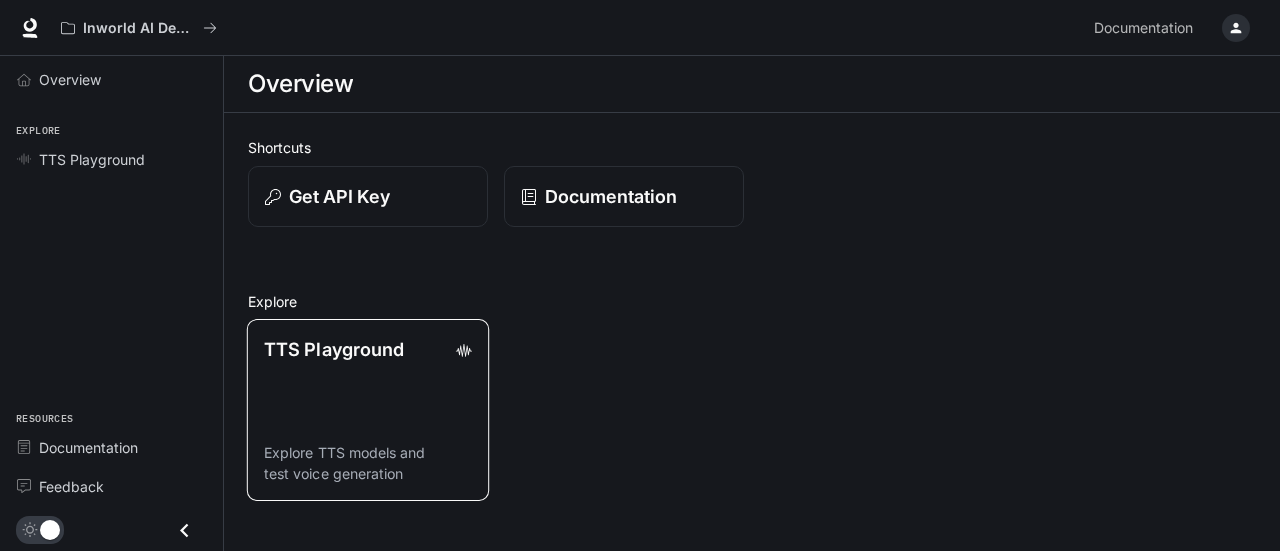 click on "TTS Playground Explore TTS models and test voice generation" at bounding box center [368, 410] 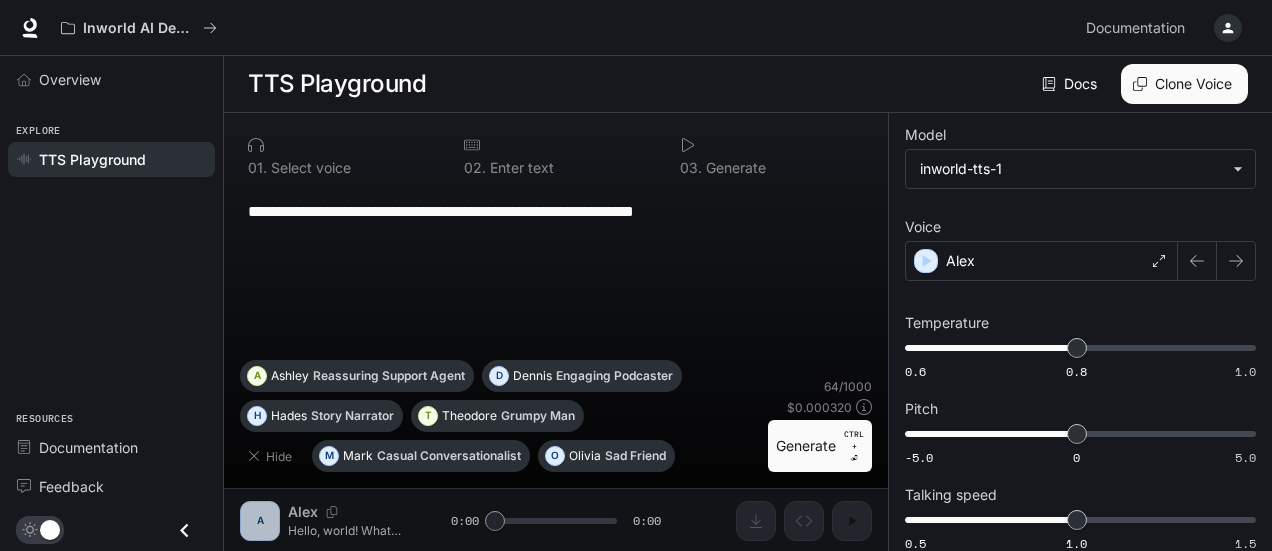 scroll, scrollTop: 3, scrollLeft: 0, axis: vertical 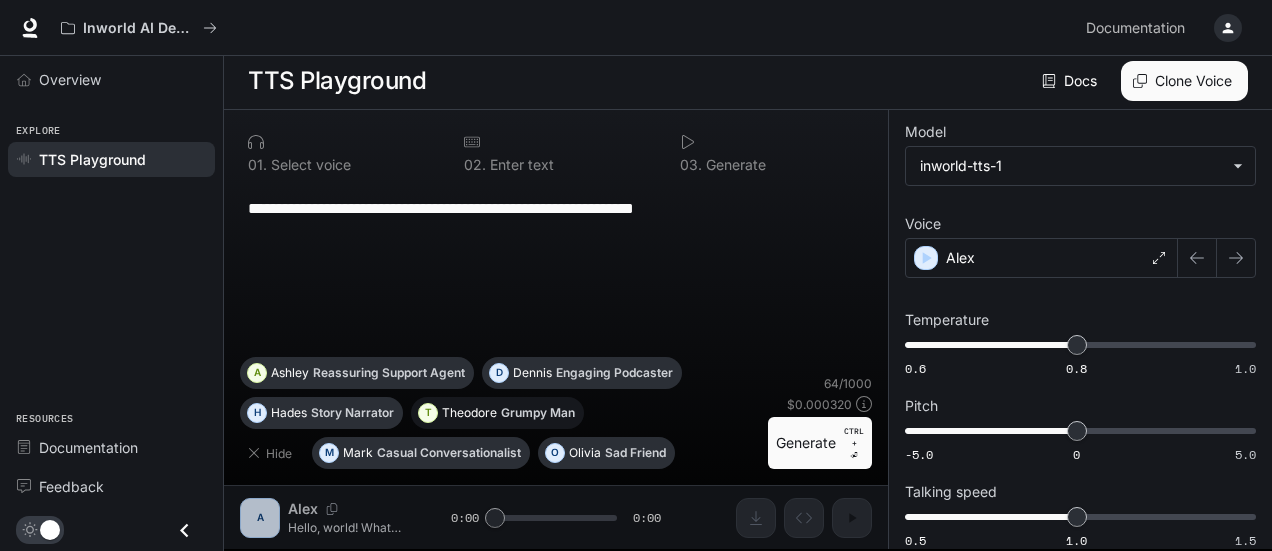 click on "Grumpy Man" at bounding box center (538, 413) 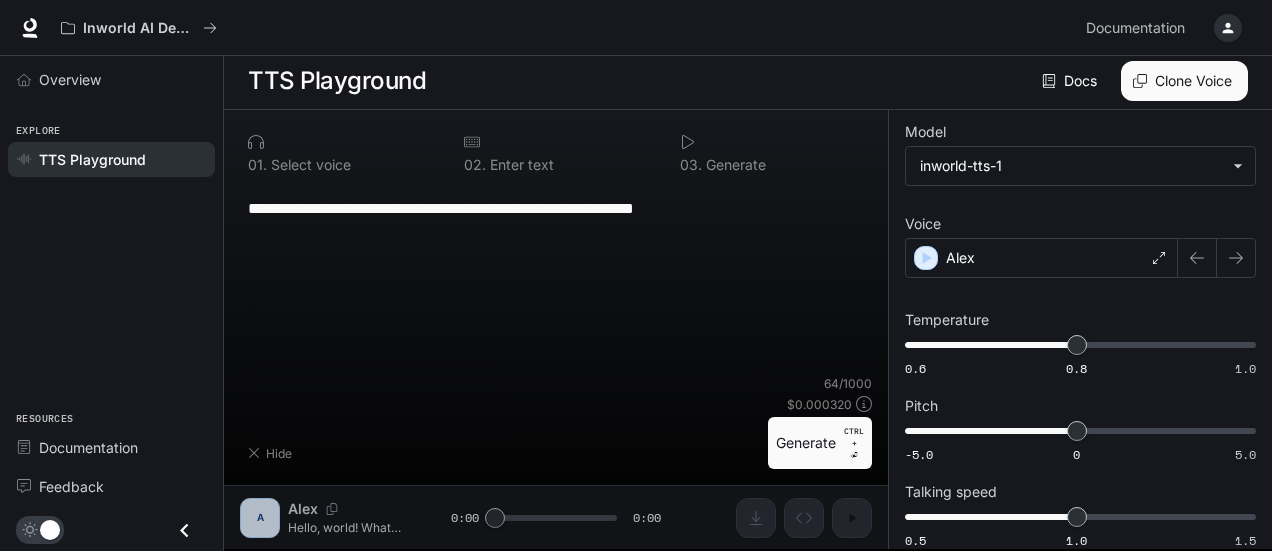 type on "**********" 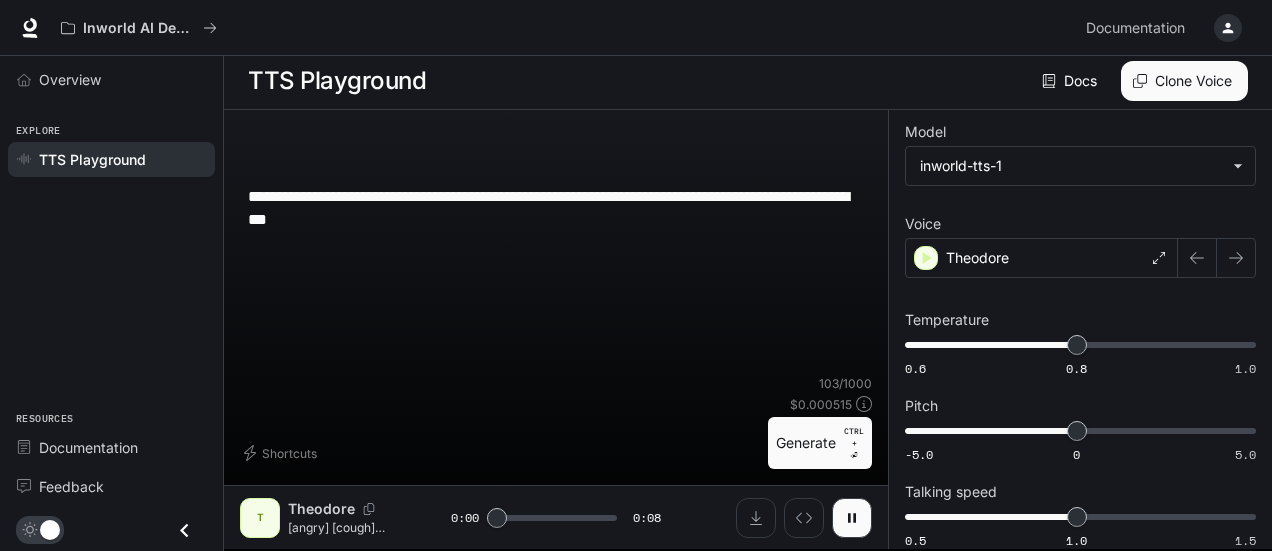 click on "**********" at bounding box center (556, 279) 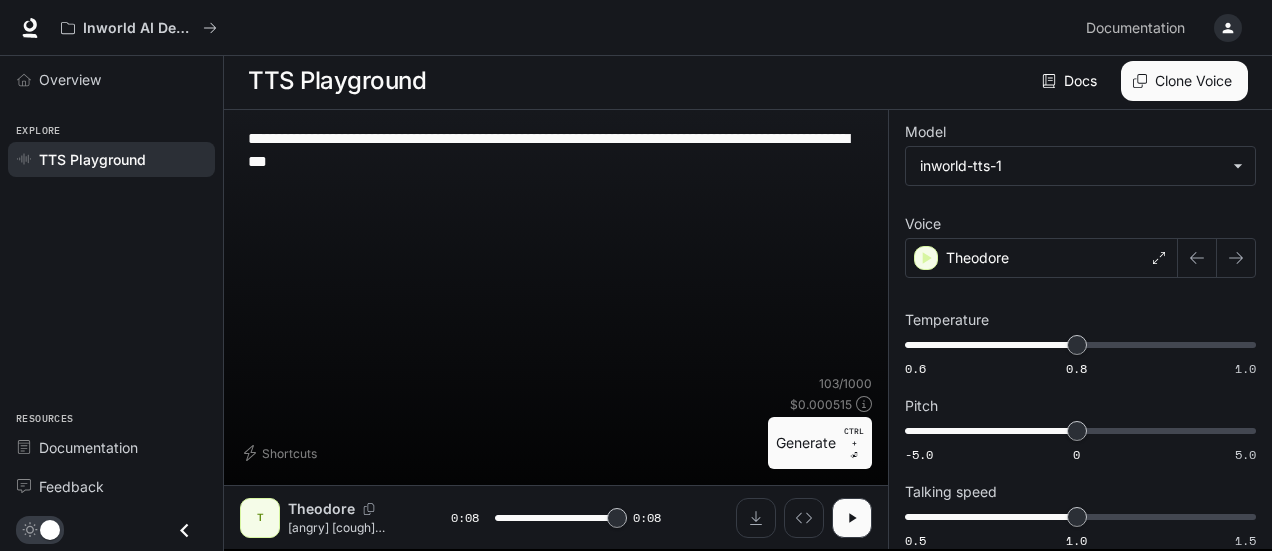 type on "*" 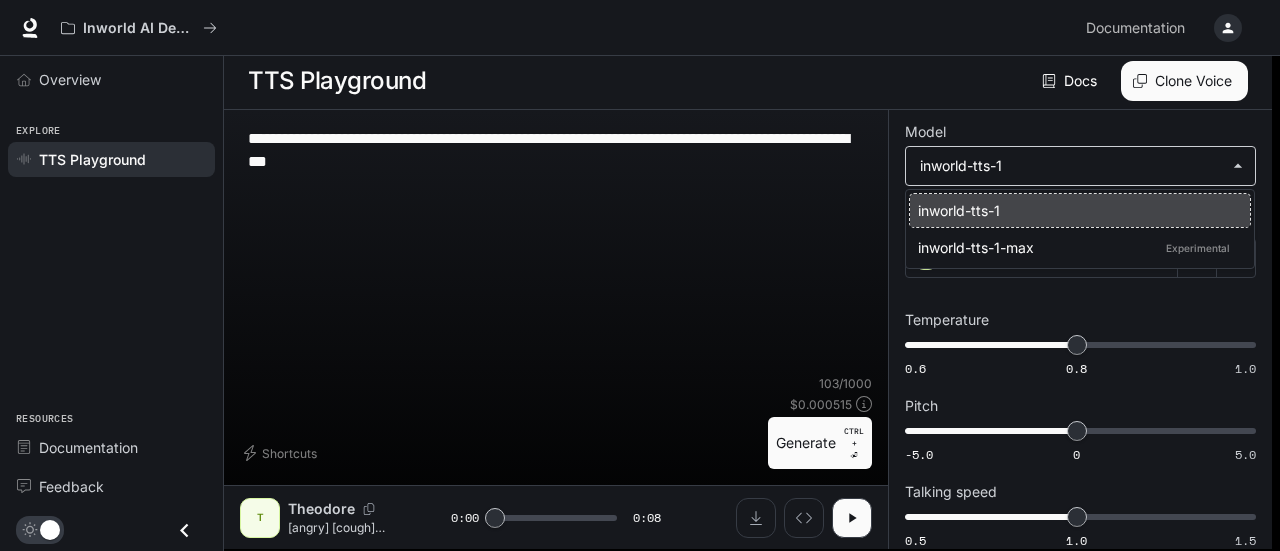 click on "**********" at bounding box center (640, 273) 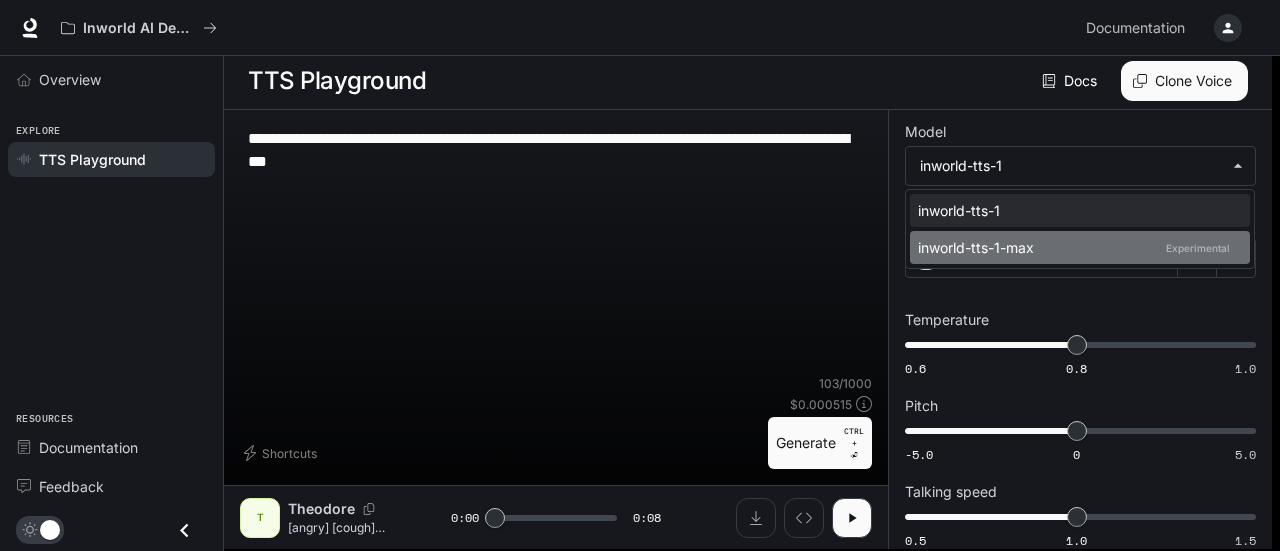 click on "inworld-tts-1-max Experimental" at bounding box center [1080, 247] 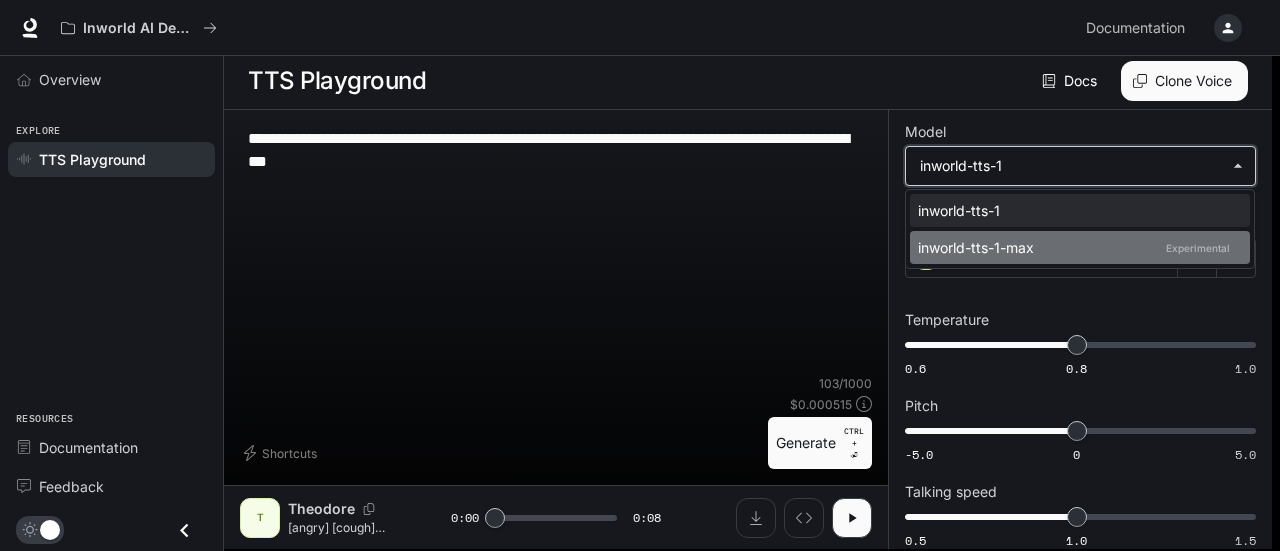 type on "**********" 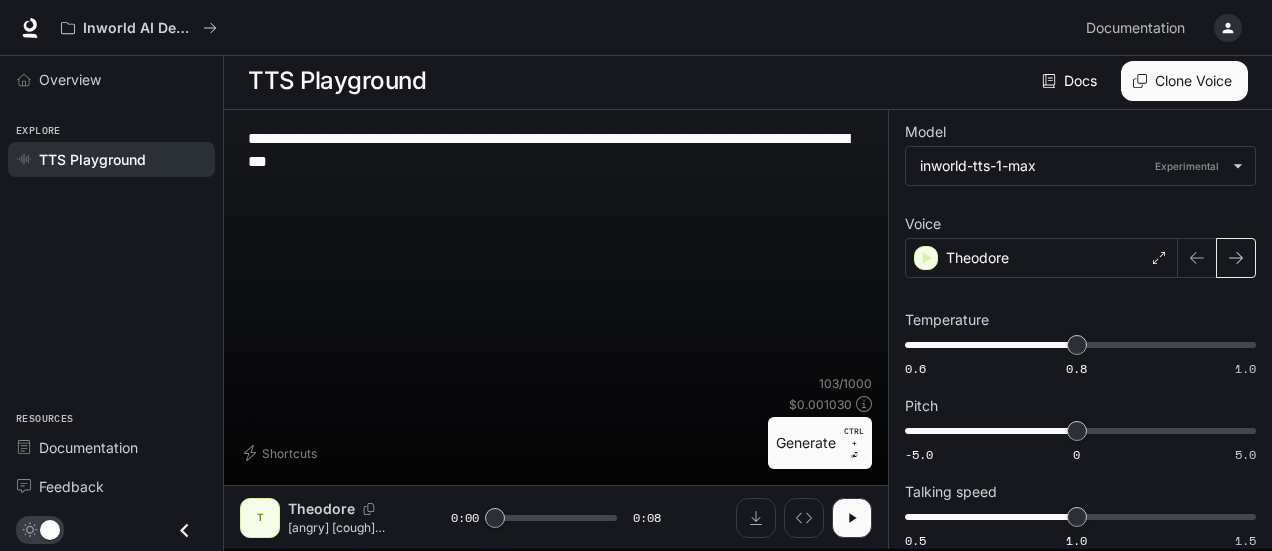 click 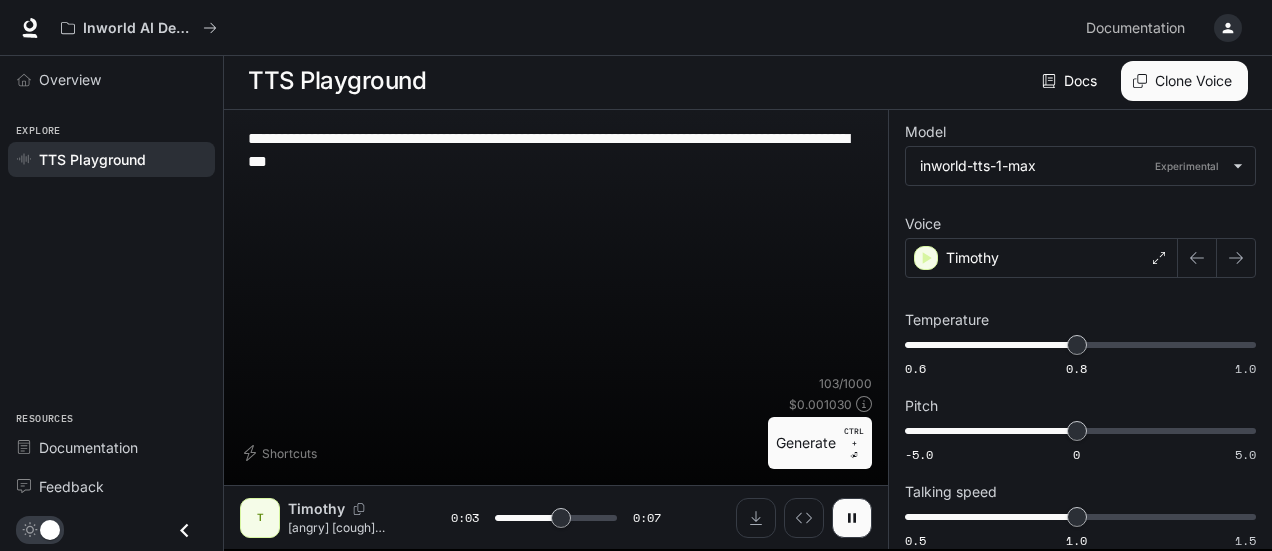 click on "T" at bounding box center (260, 518) 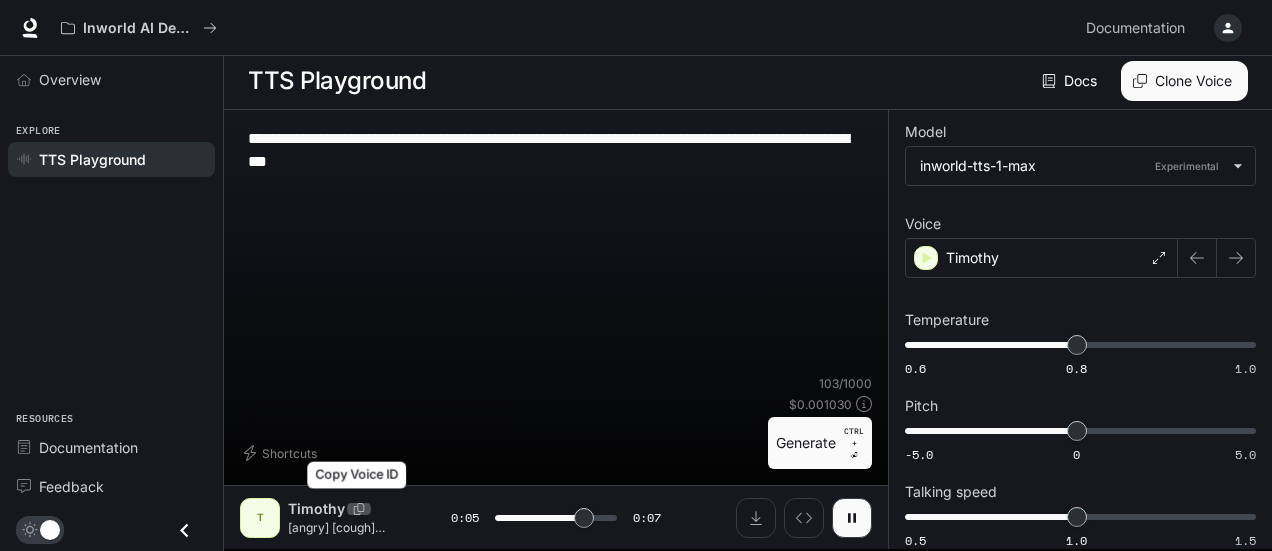click 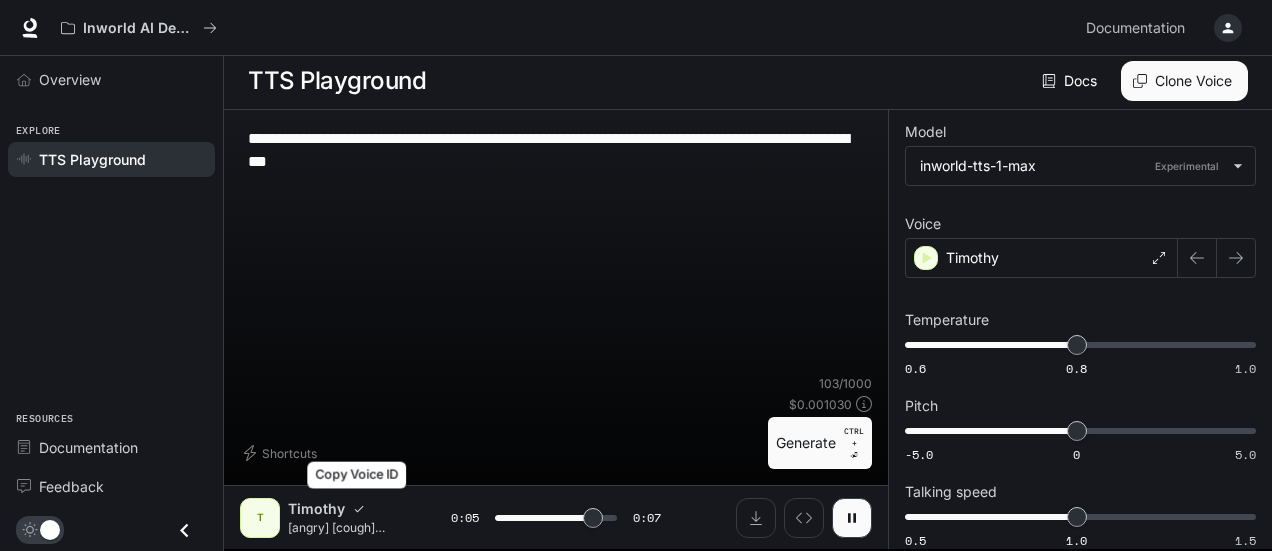 type on "*" 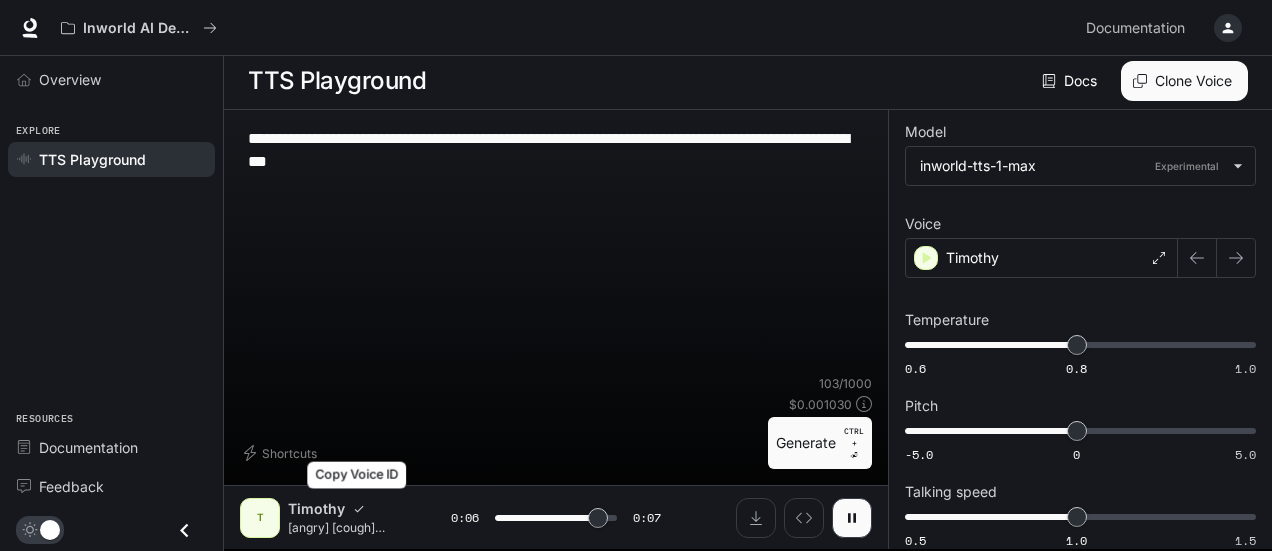 type 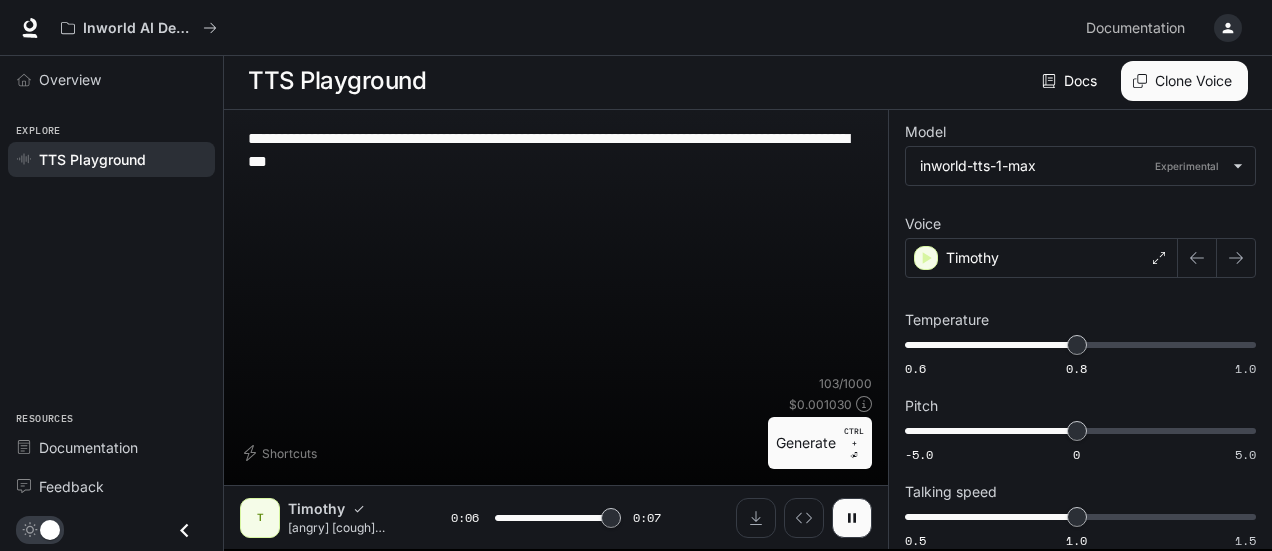 type on "*" 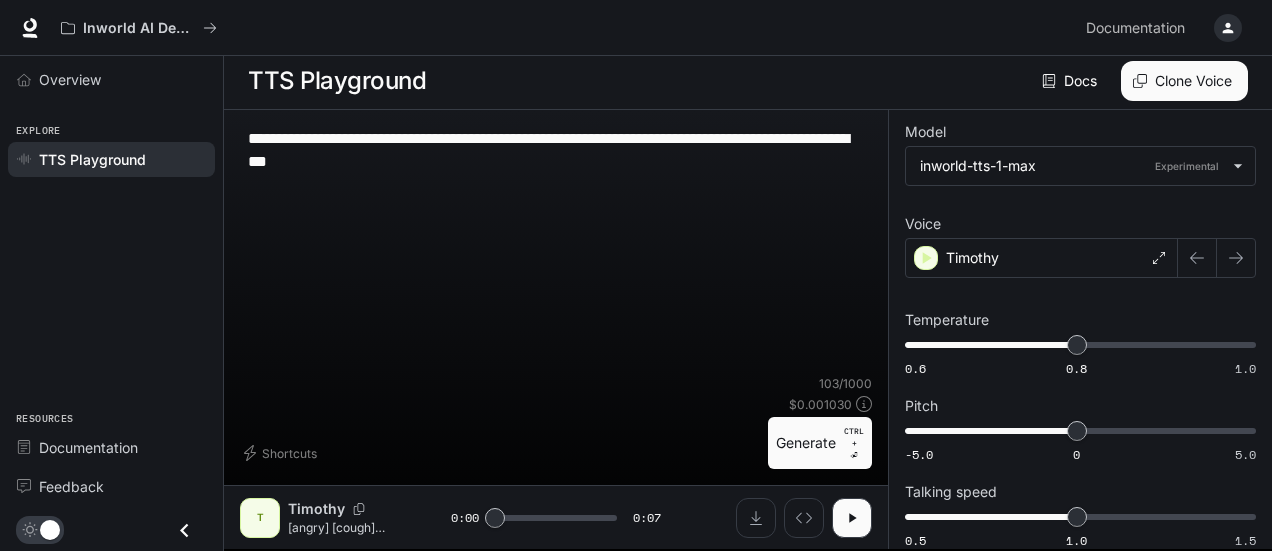 click on "Inworld AI Demos" at bounding box center [565, 28] 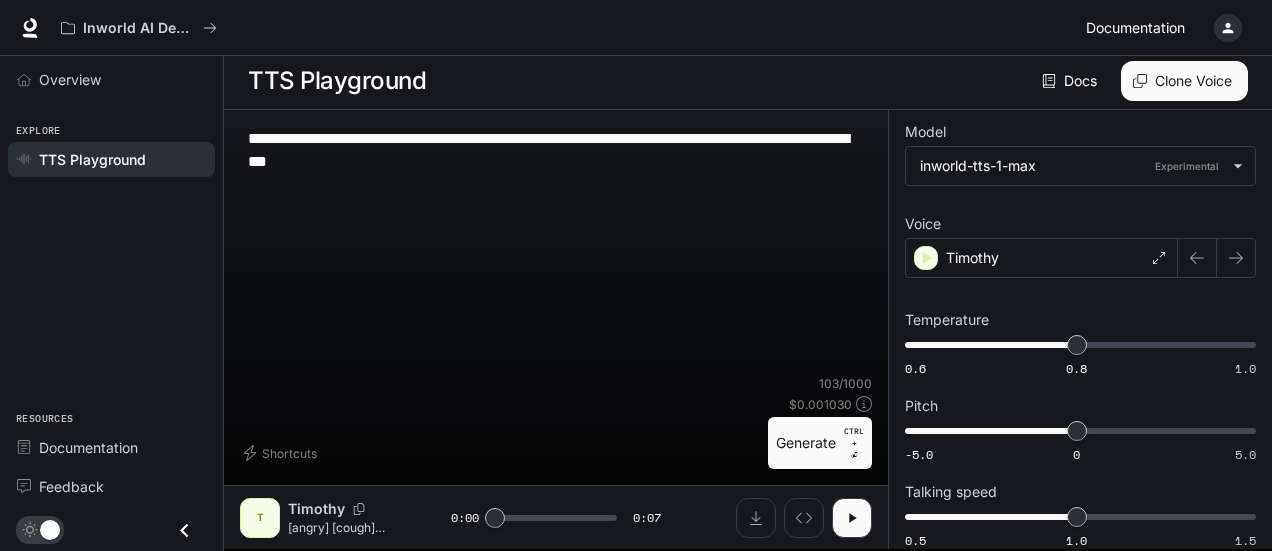 click on "Documentation Documentation" at bounding box center (1139, 28) 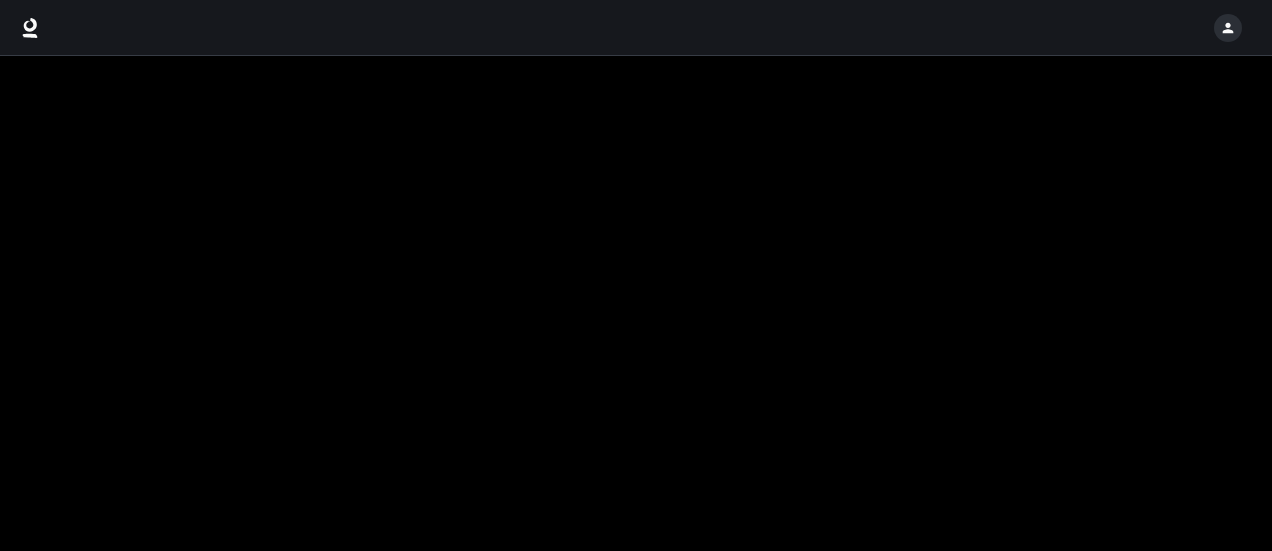 scroll, scrollTop: 0, scrollLeft: 0, axis: both 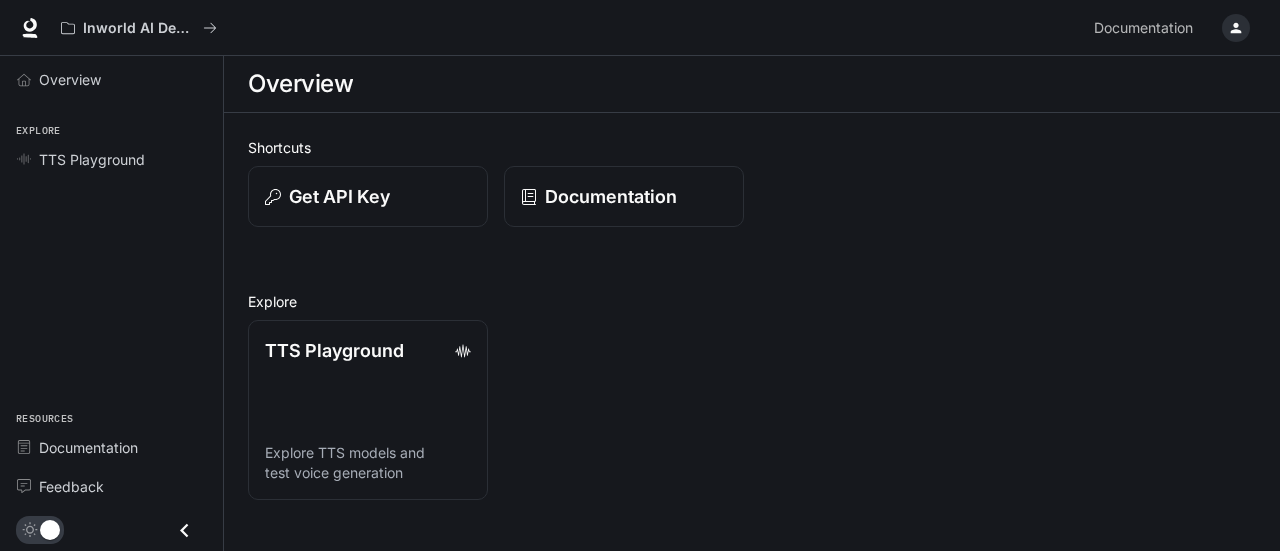 click at bounding box center [30, 28] 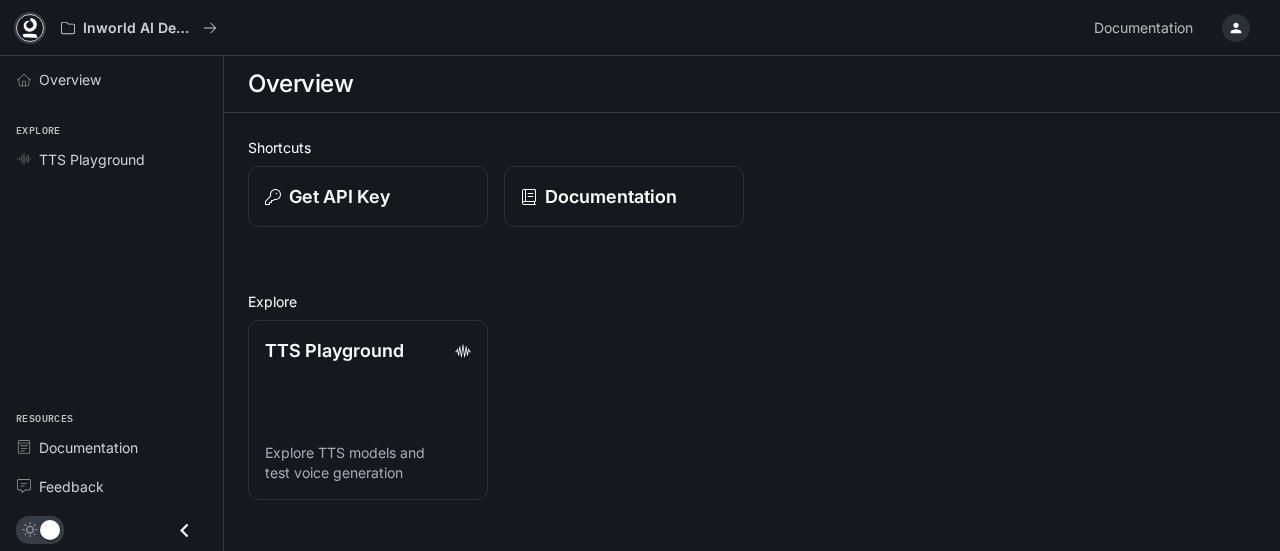 click 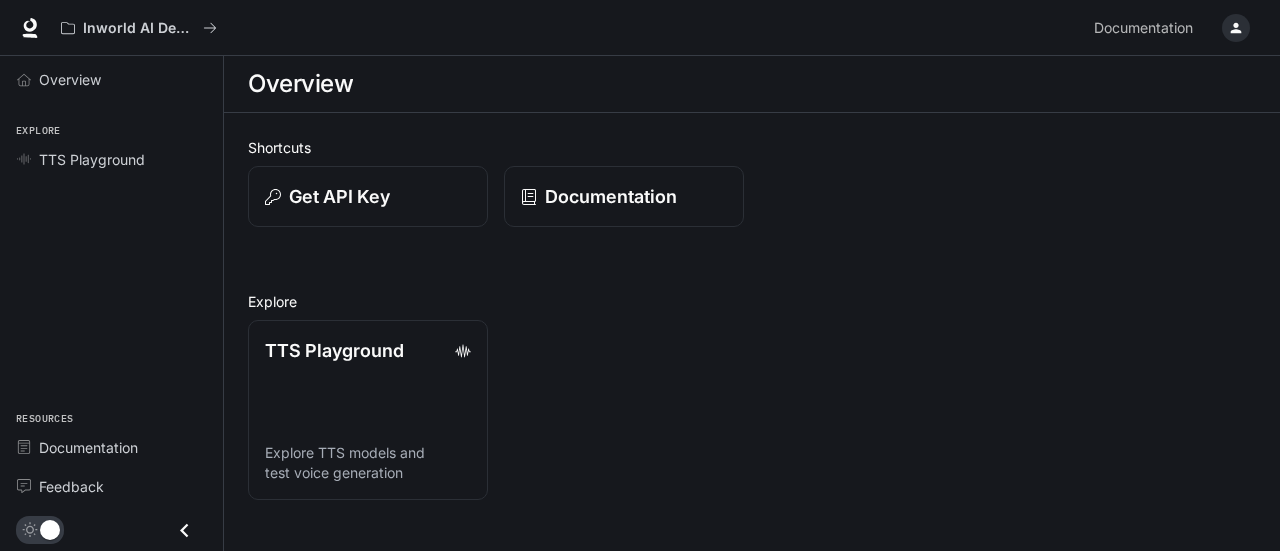 scroll, scrollTop: 0, scrollLeft: 0, axis: both 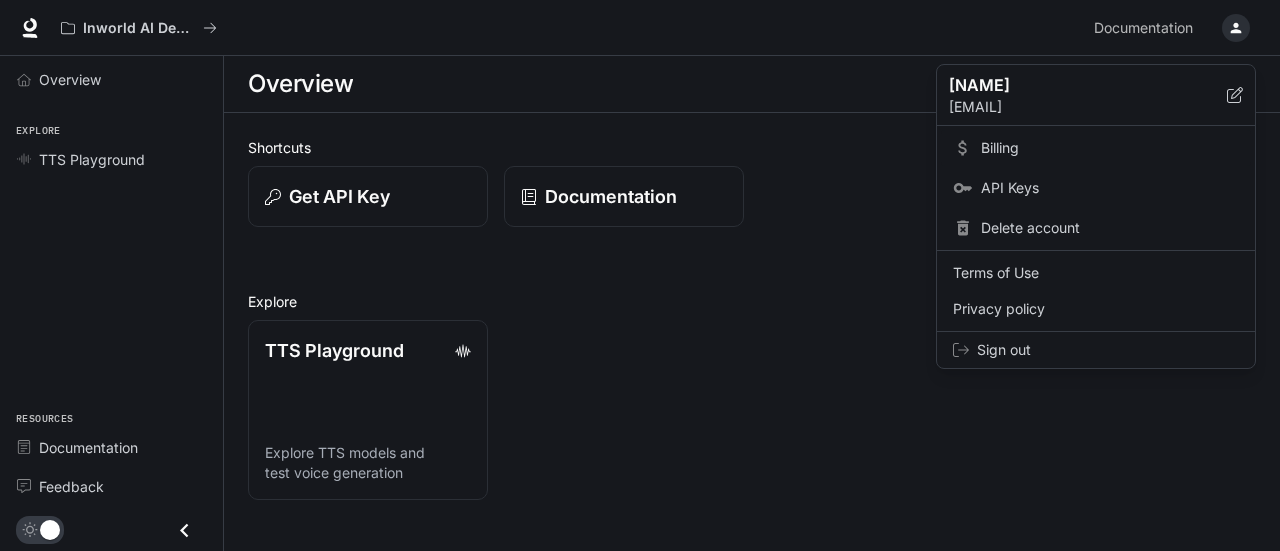 click on "Billing" at bounding box center [1110, 148] 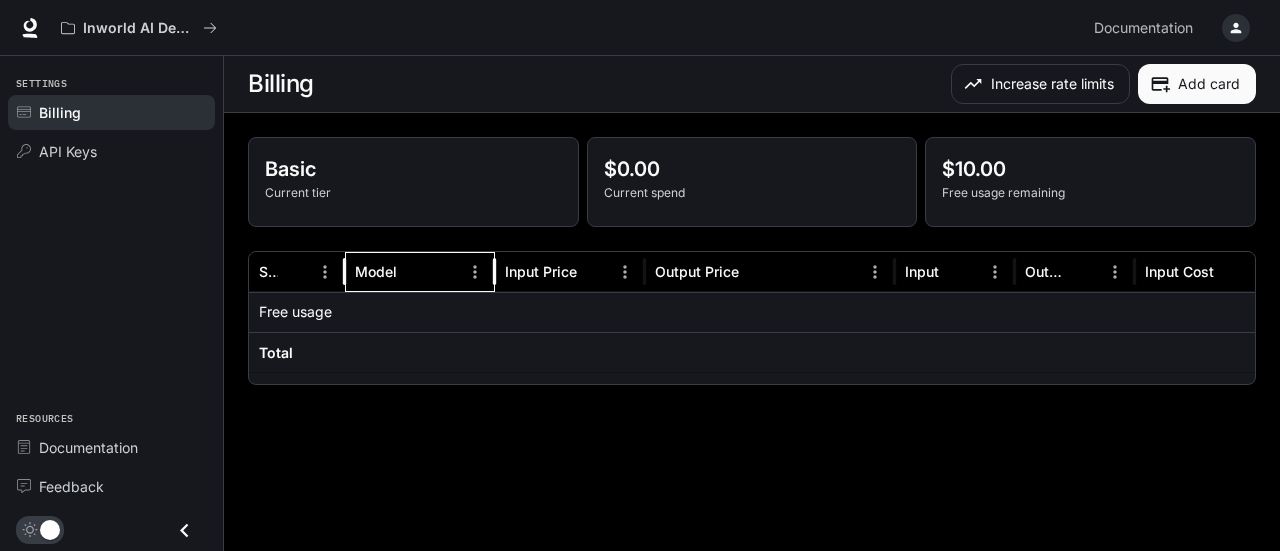 click on "Model" at bounding box center [376, 271] 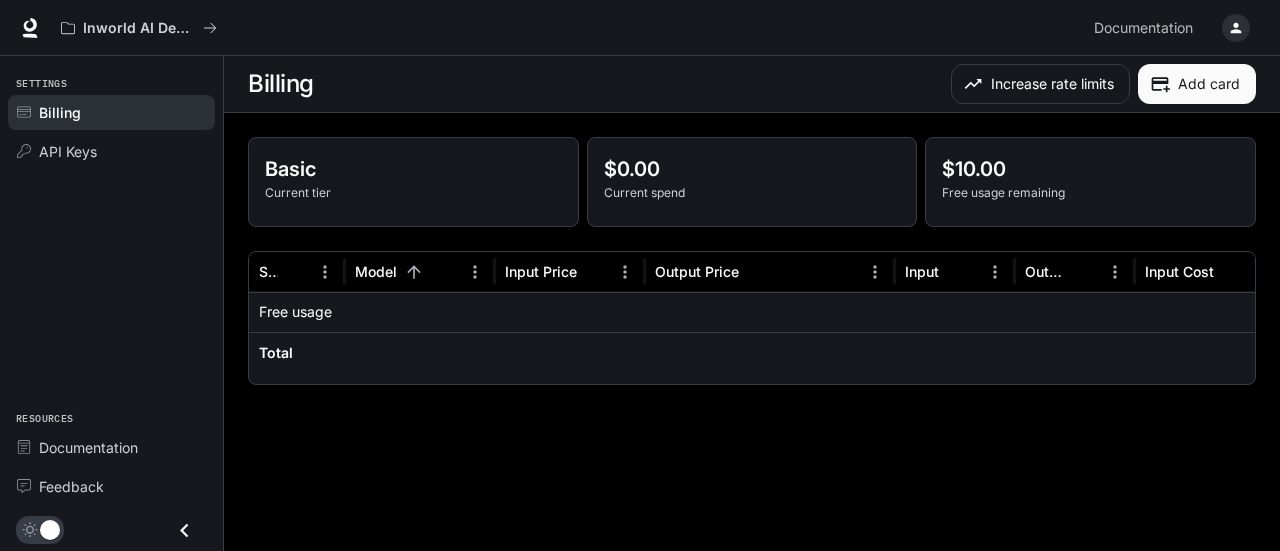 click at bounding box center [1236, 28] 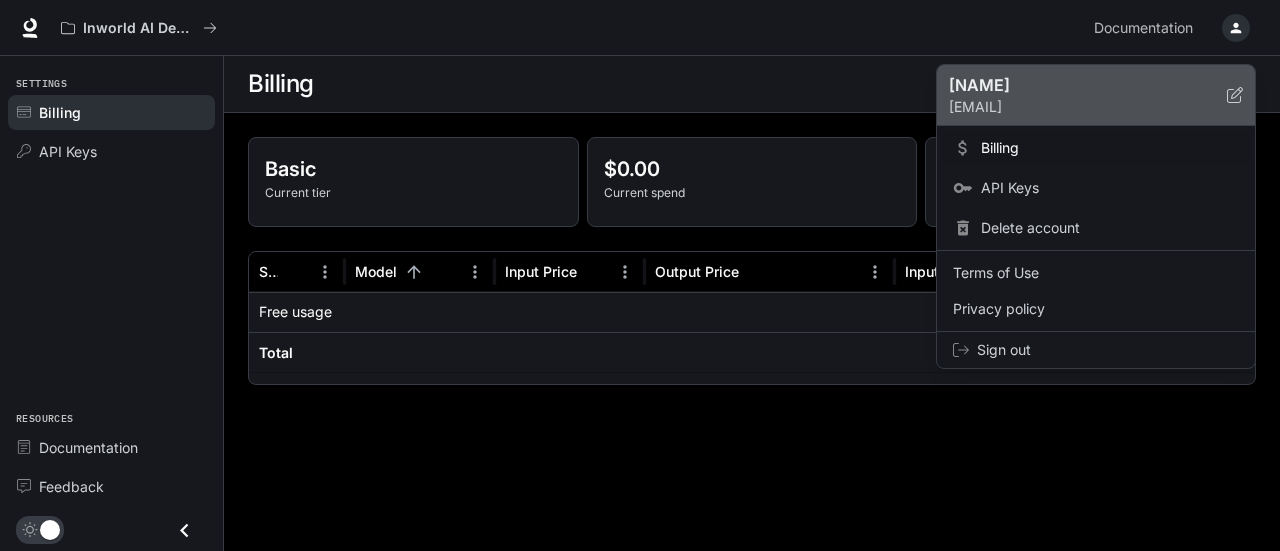 click on "[EMAIL]" at bounding box center [1088, 107] 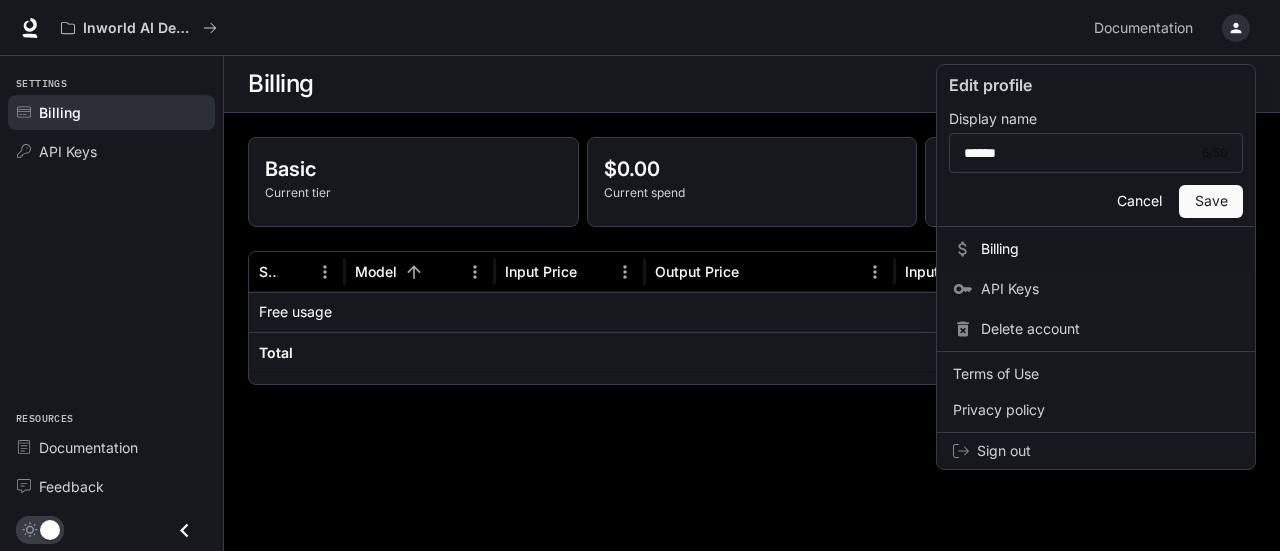 drag, startPoint x: 23, startPoint y: 65, endPoint x: 68, endPoint y: 123, distance: 73.409805 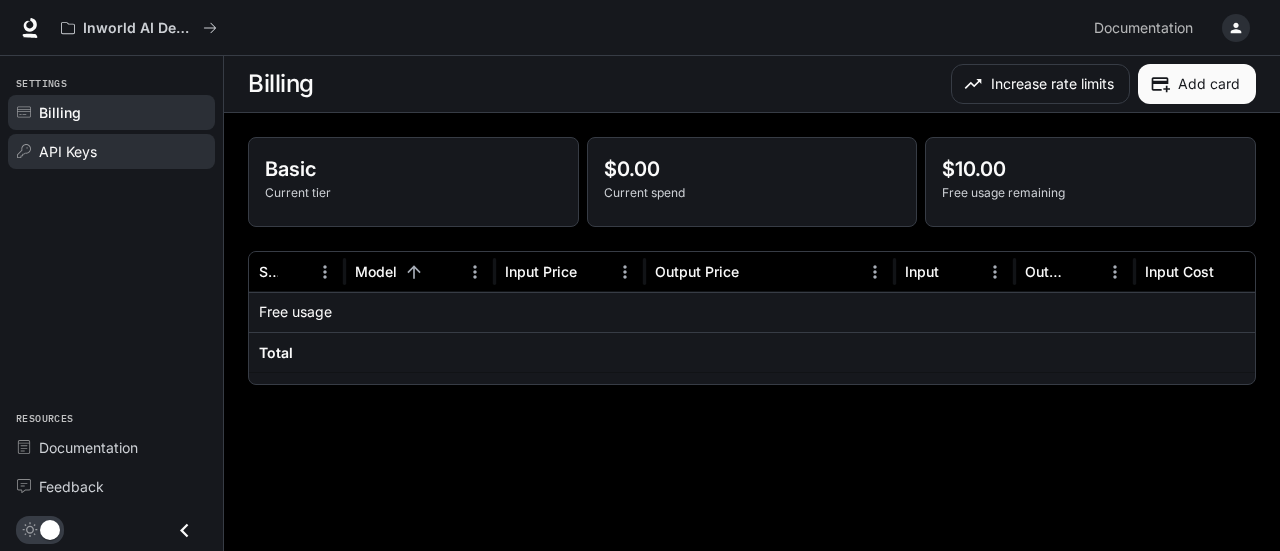 click on "API Keys" at bounding box center [68, 151] 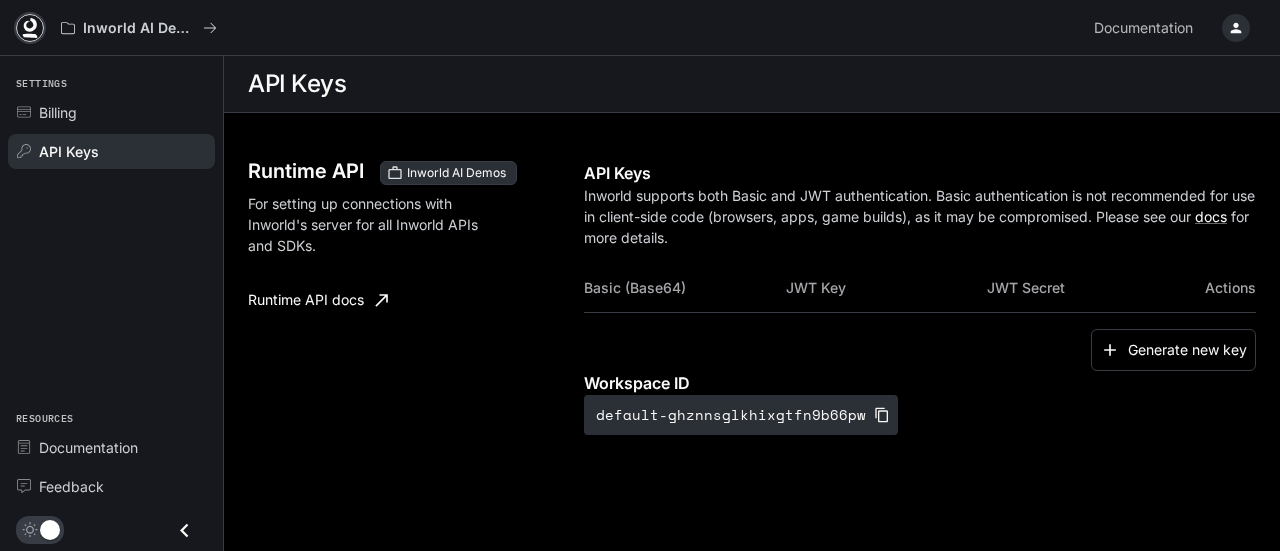 click 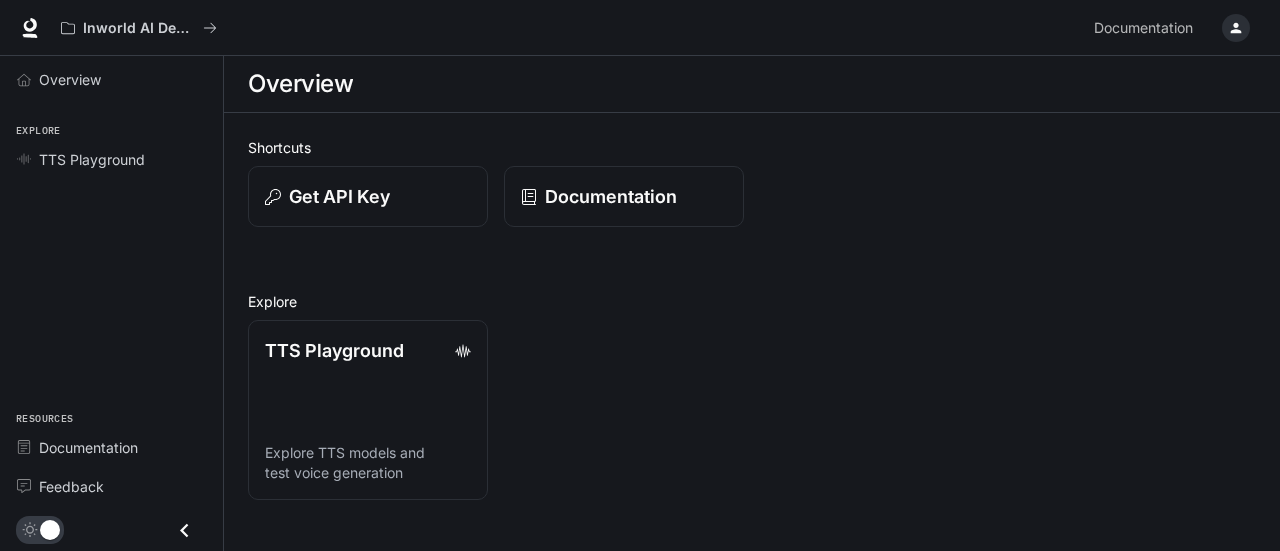 scroll, scrollTop: 0, scrollLeft: 0, axis: both 